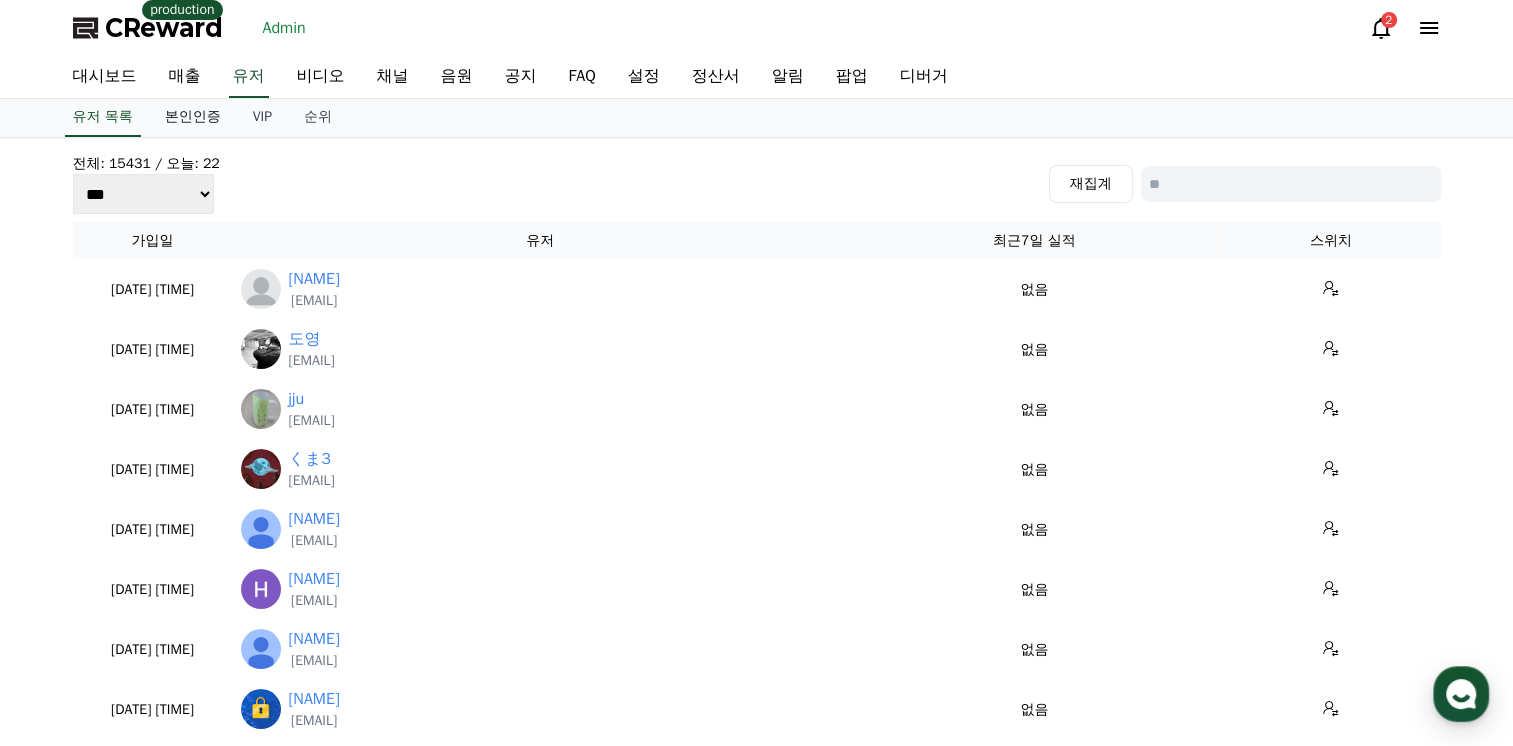 scroll, scrollTop: 0, scrollLeft: 0, axis: both 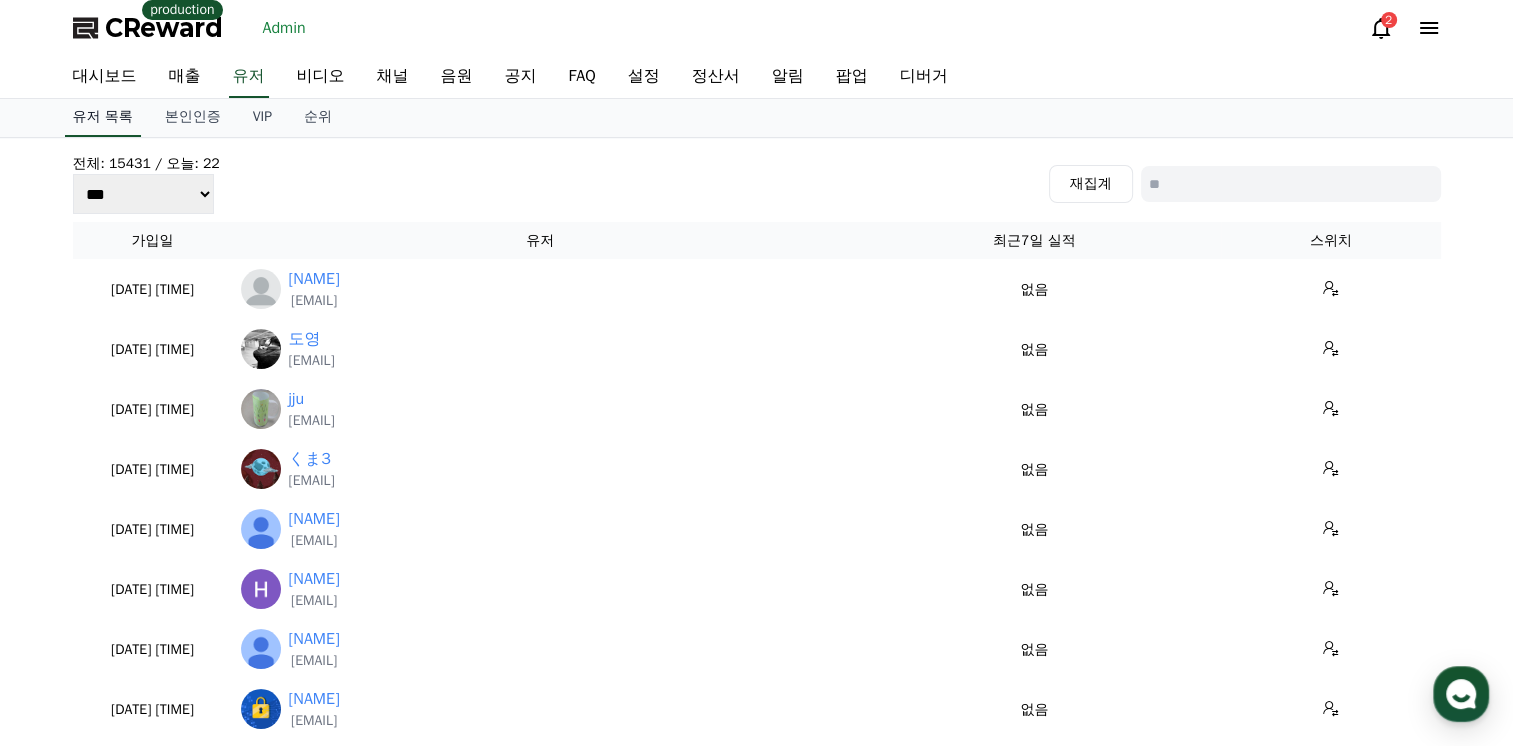 click on "유저 목록" at bounding box center (103, 118) 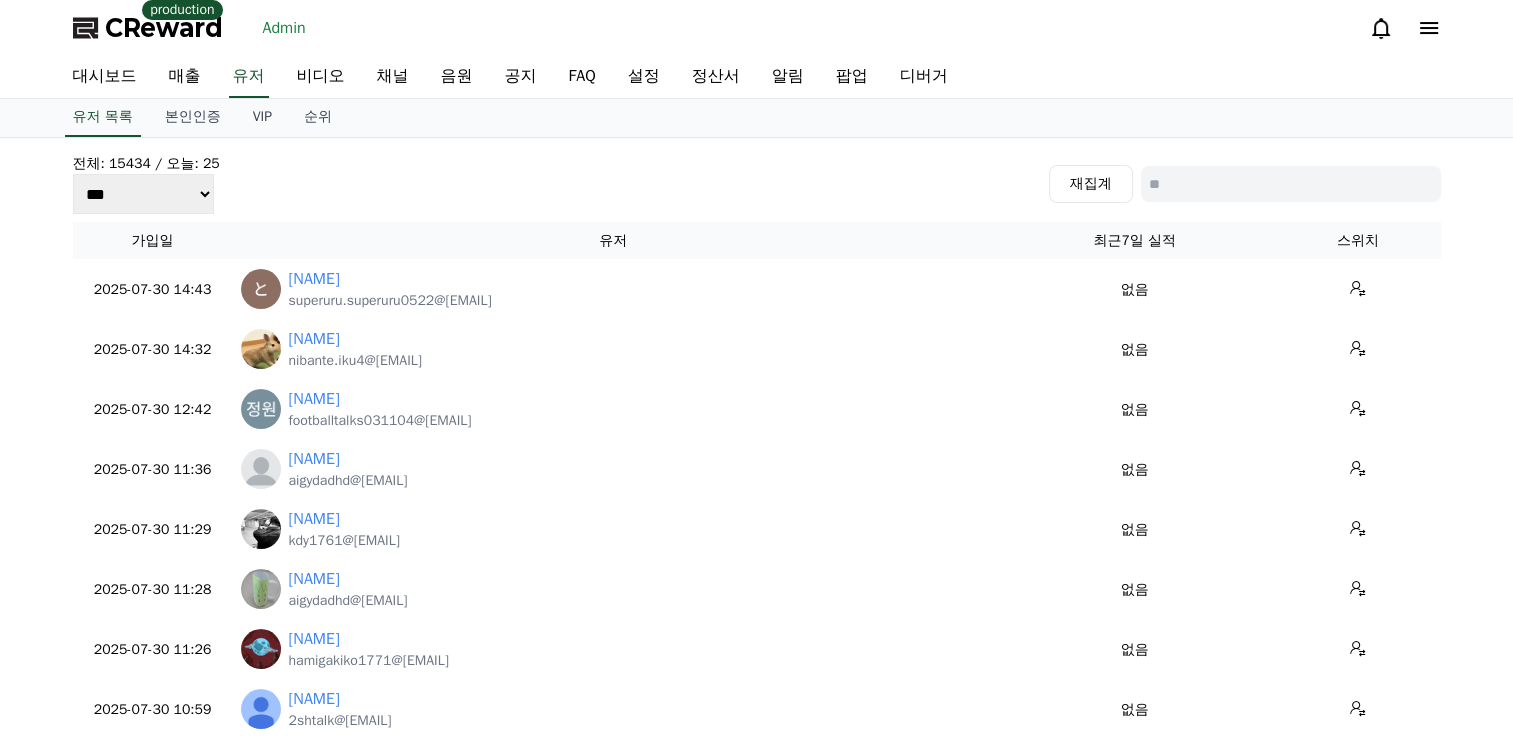 scroll, scrollTop: 0, scrollLeft: 0, axis: both 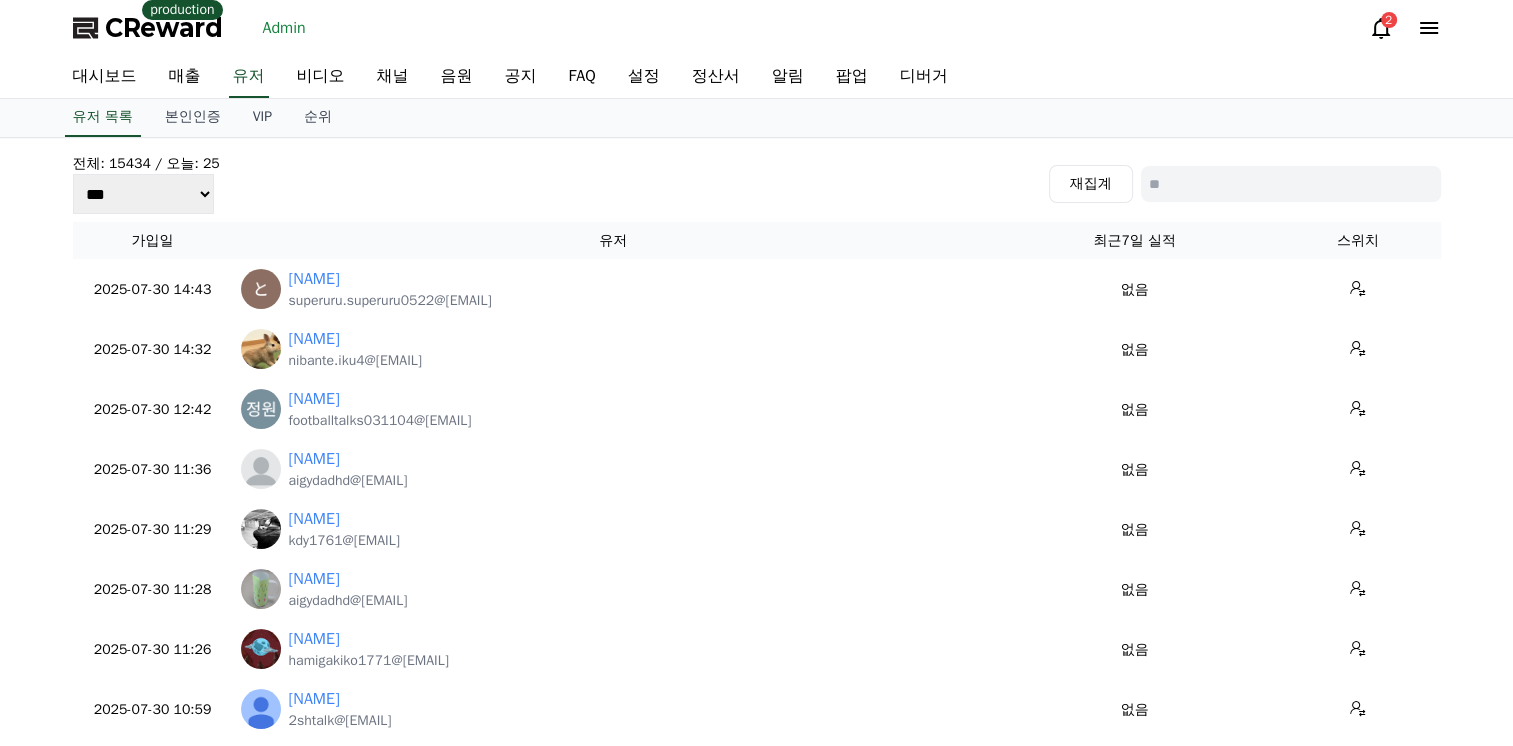 click on "전체: 15434 / 오늘: 25   *** *** ***     재집계" at bounding box center [757, 184] 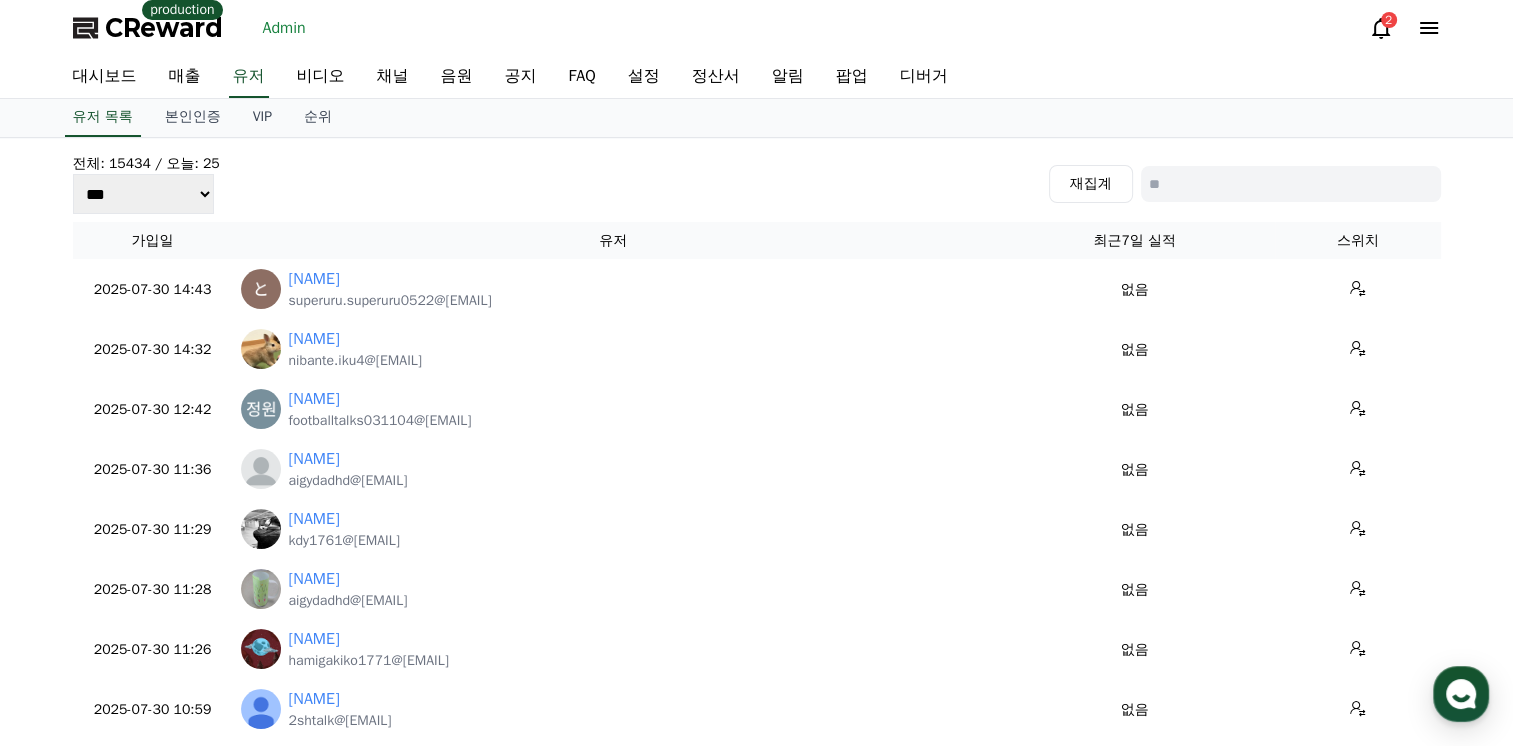 click on "전체: 15434 / 오늘: 25   *** *** ***     재집계" at bounding box center [757, 184] 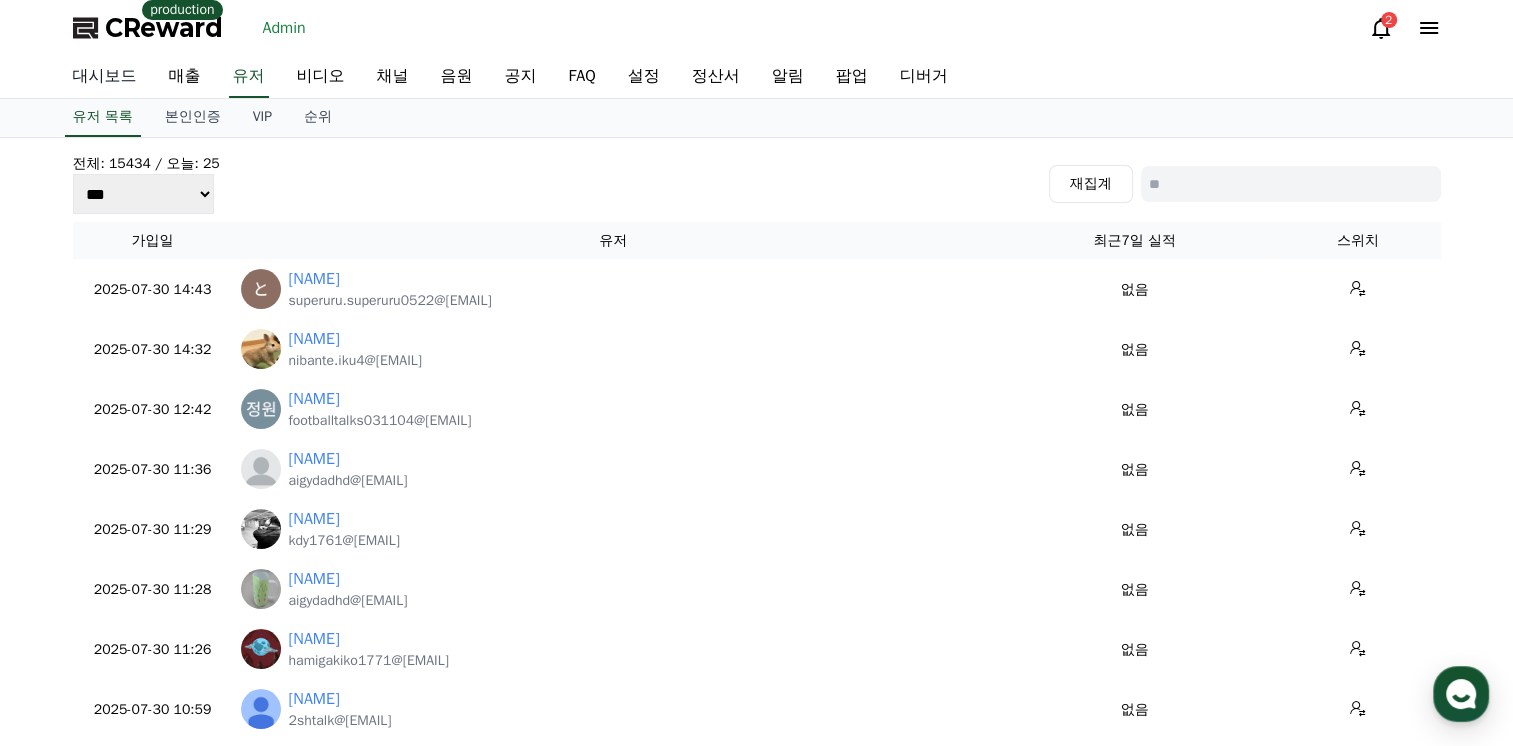 click on "대시보드" at bounding box center [105, 77] 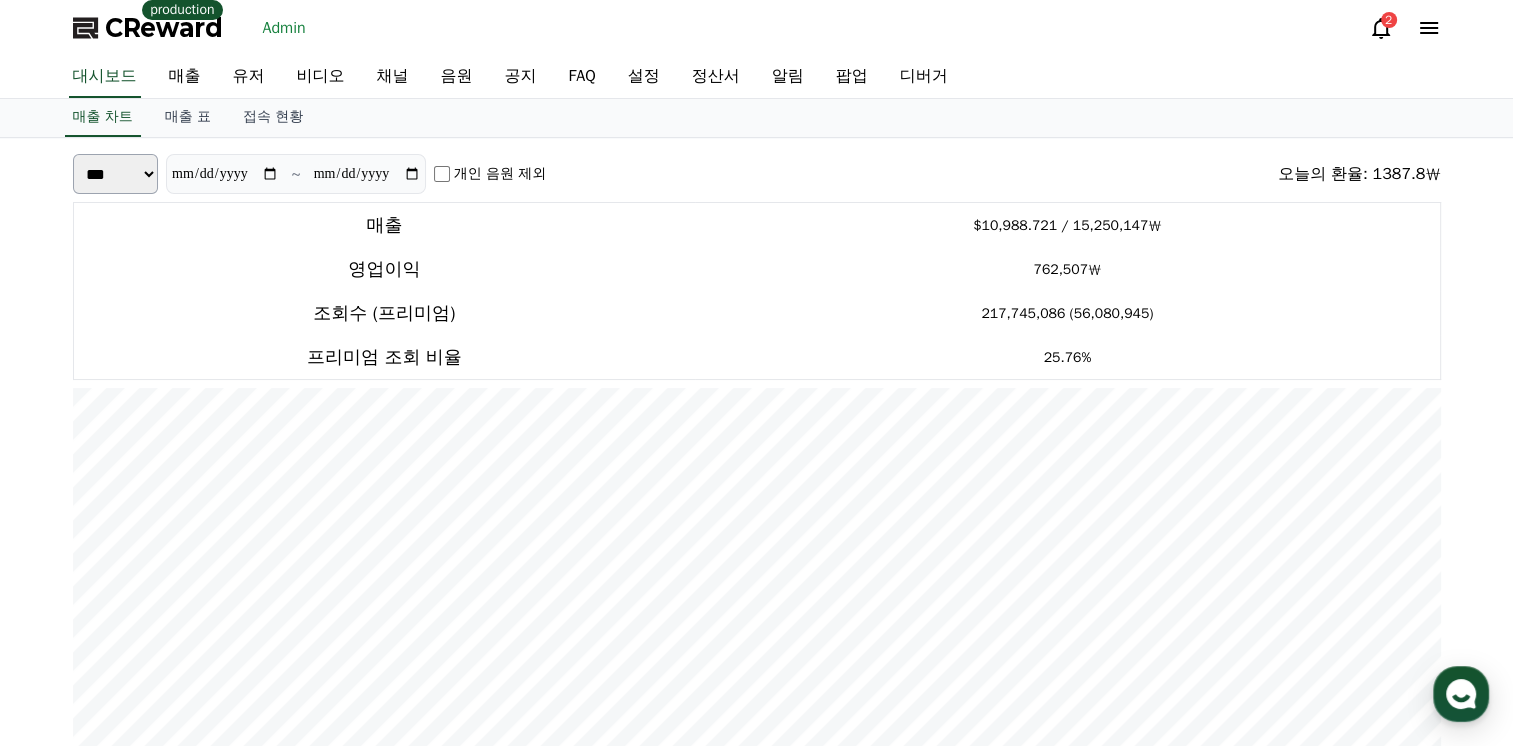 click on "**********" at bounding box center [756, 1651] 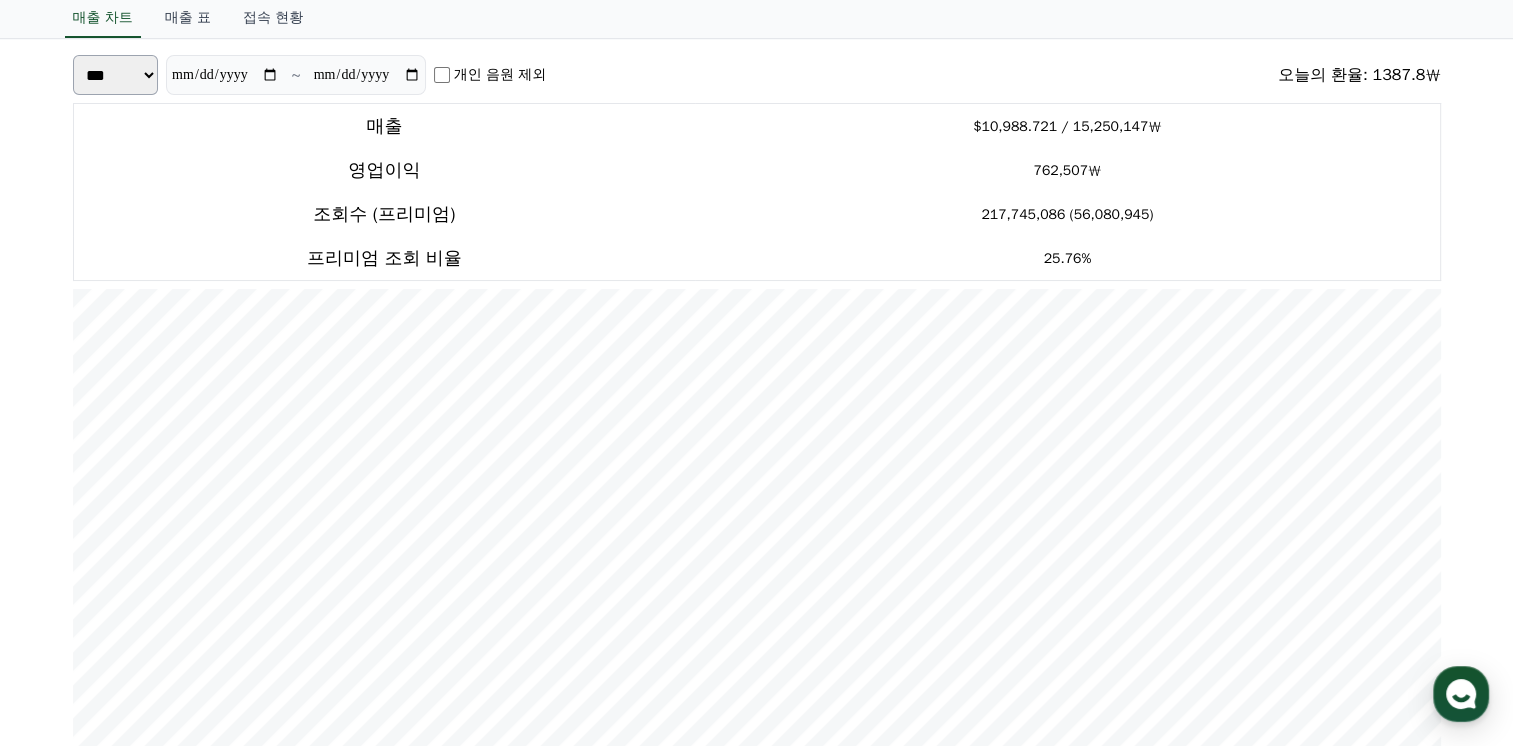 scroll, scrollTop: 200, scrollLeft: 0, axis: vertical 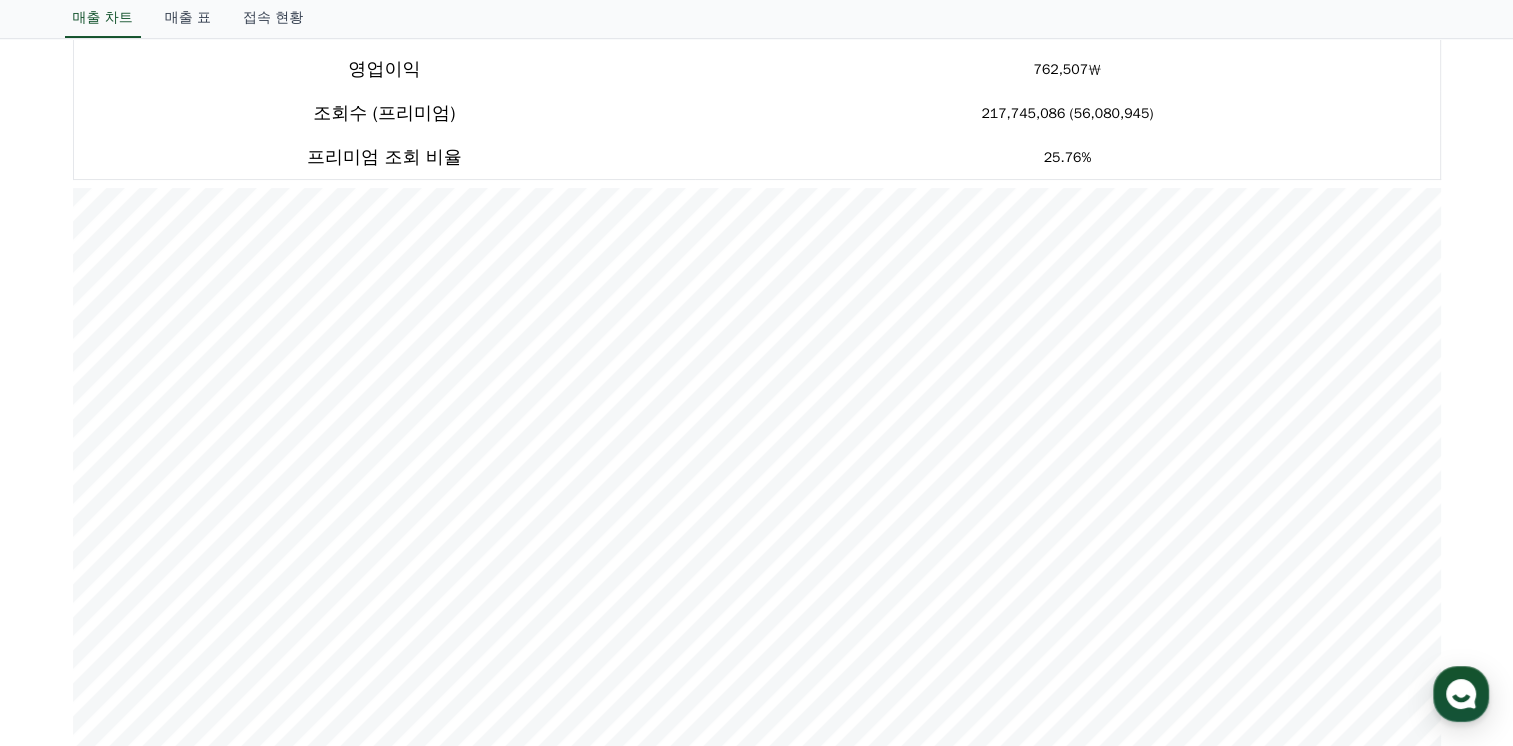 click on "**********" at bounding box center (756, 1451) 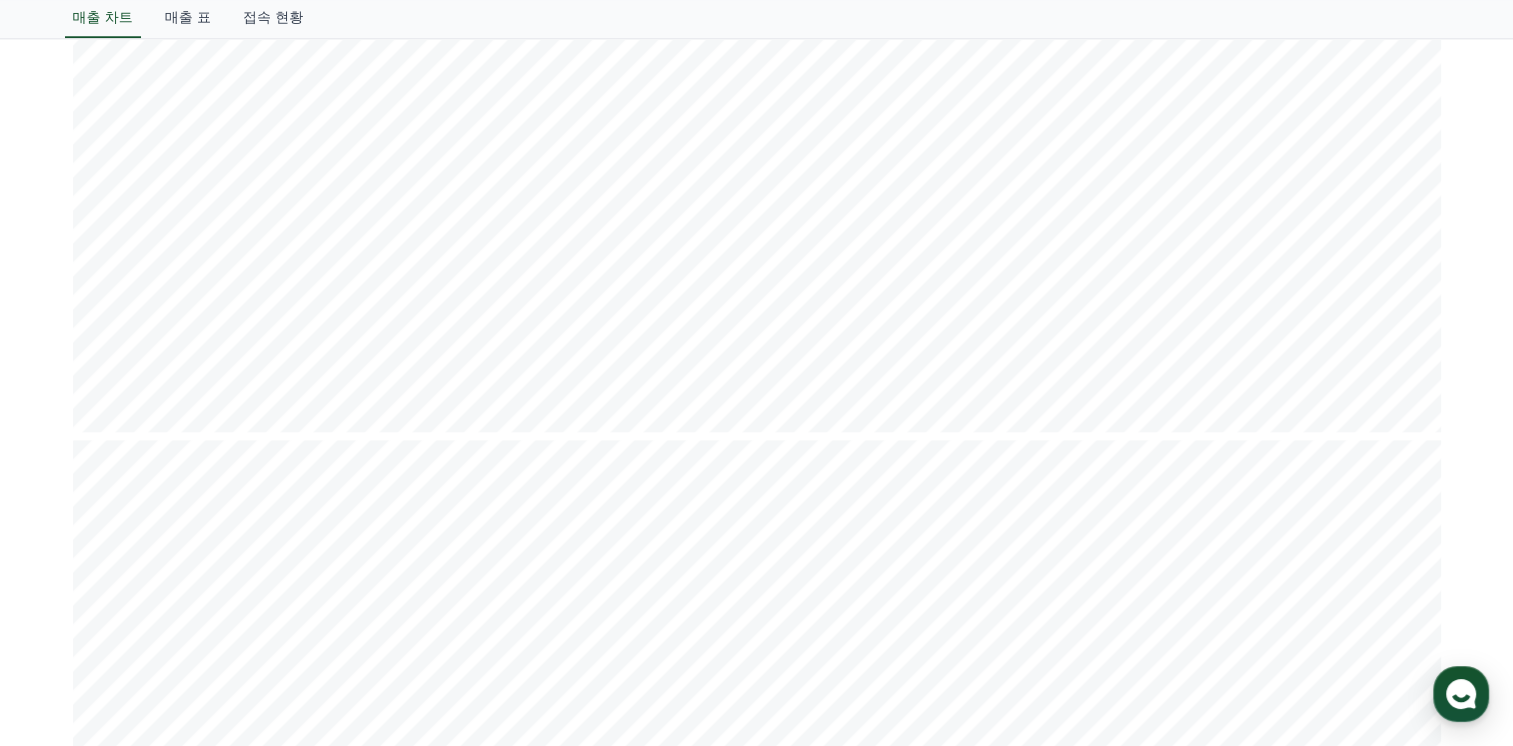 scroll, scrollTop: 2100, scrollLeft: 0, axis: vertical 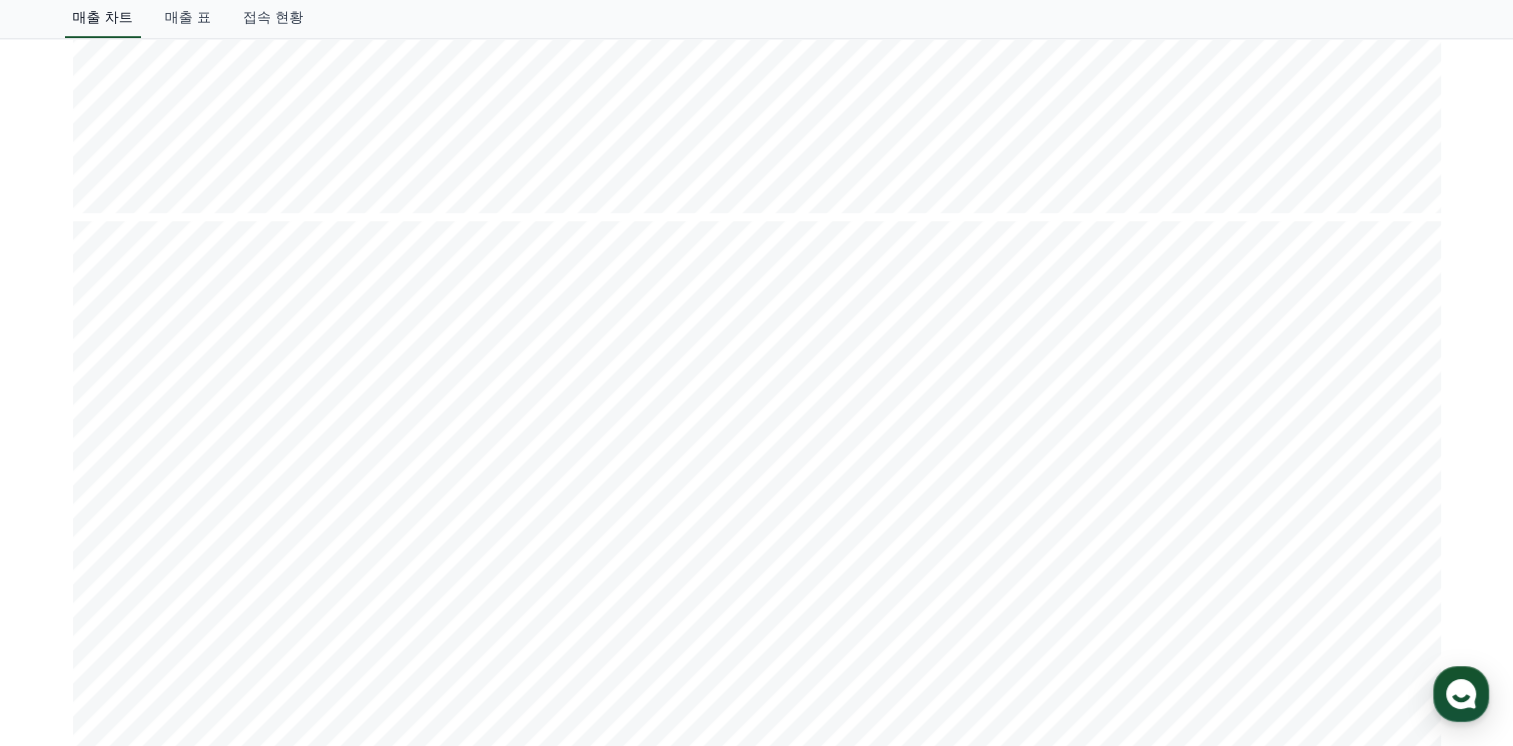 click on "매출 차트" at bounding box center [103, 19] 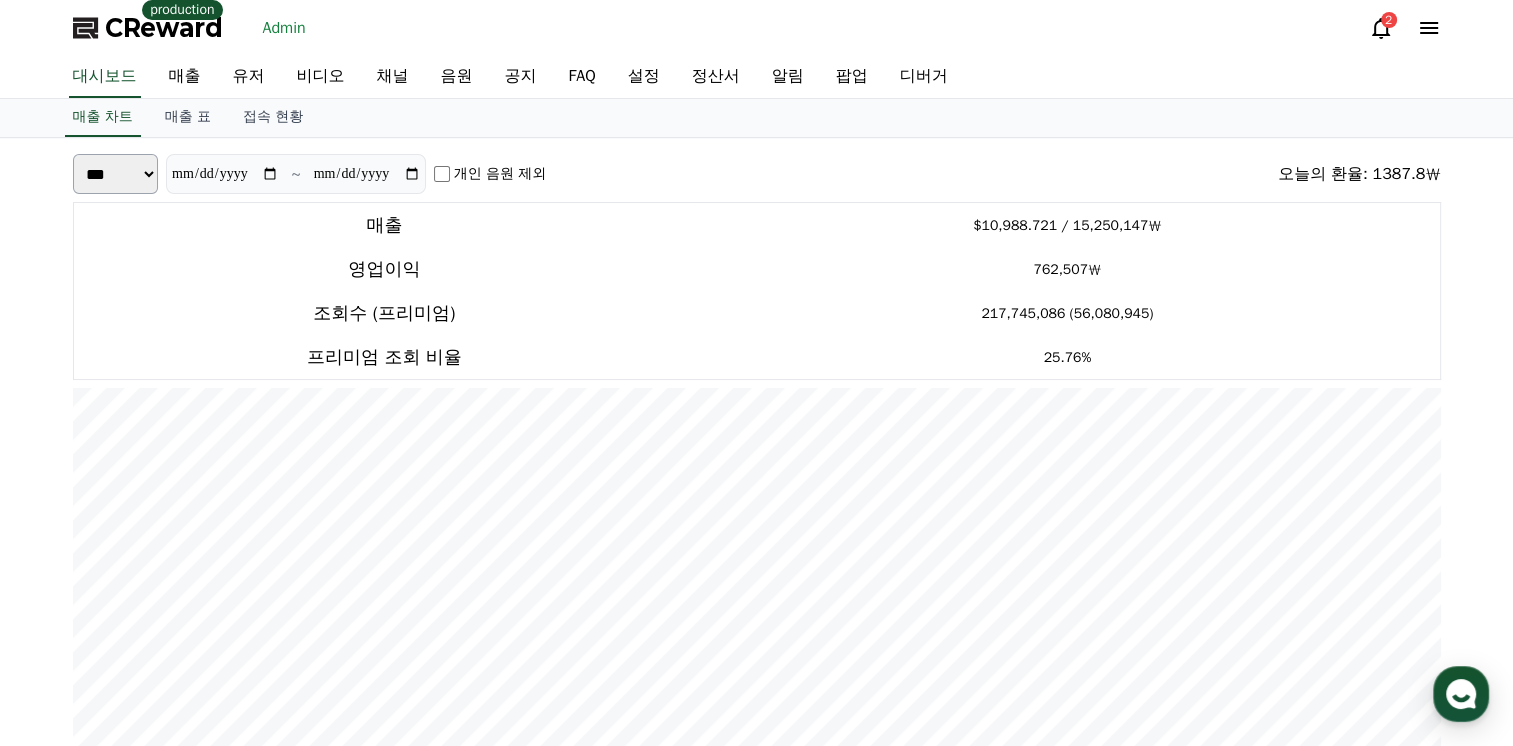 click on "CReward" at bounding box center (164, 28) 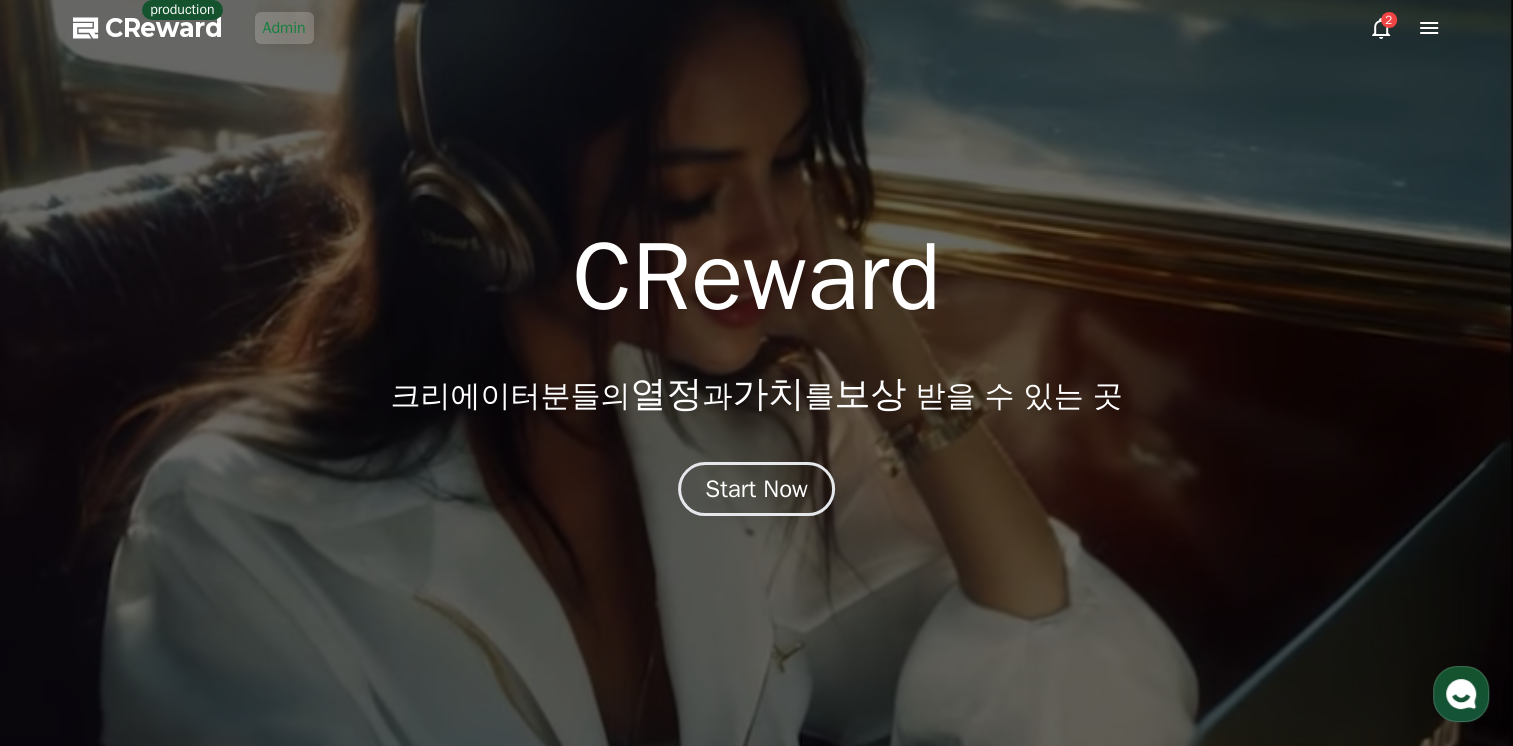 click on "Admin" at bounding box center [284, 28] 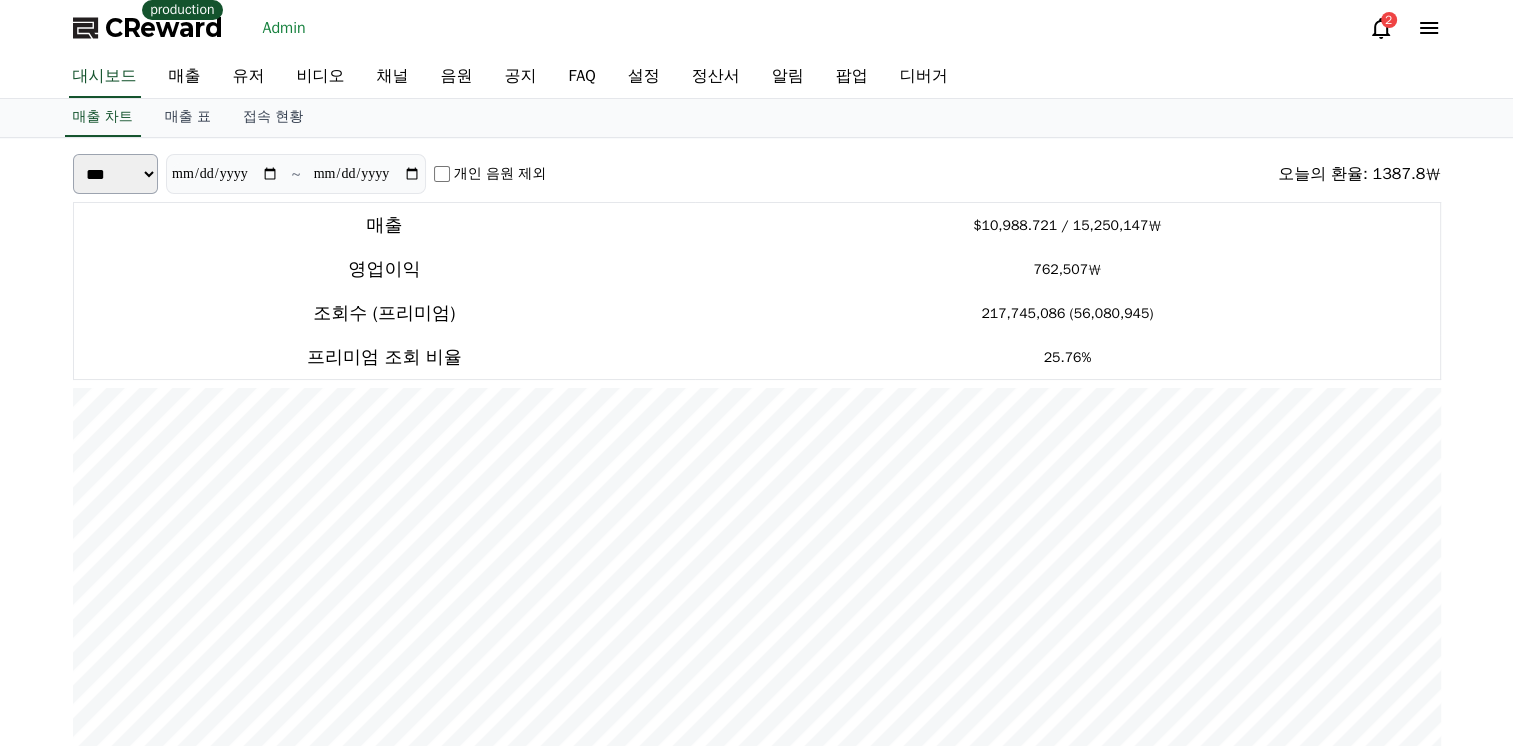 click on "매출 차트 매출 표 접속 현황" at bounding box center [757, 118] 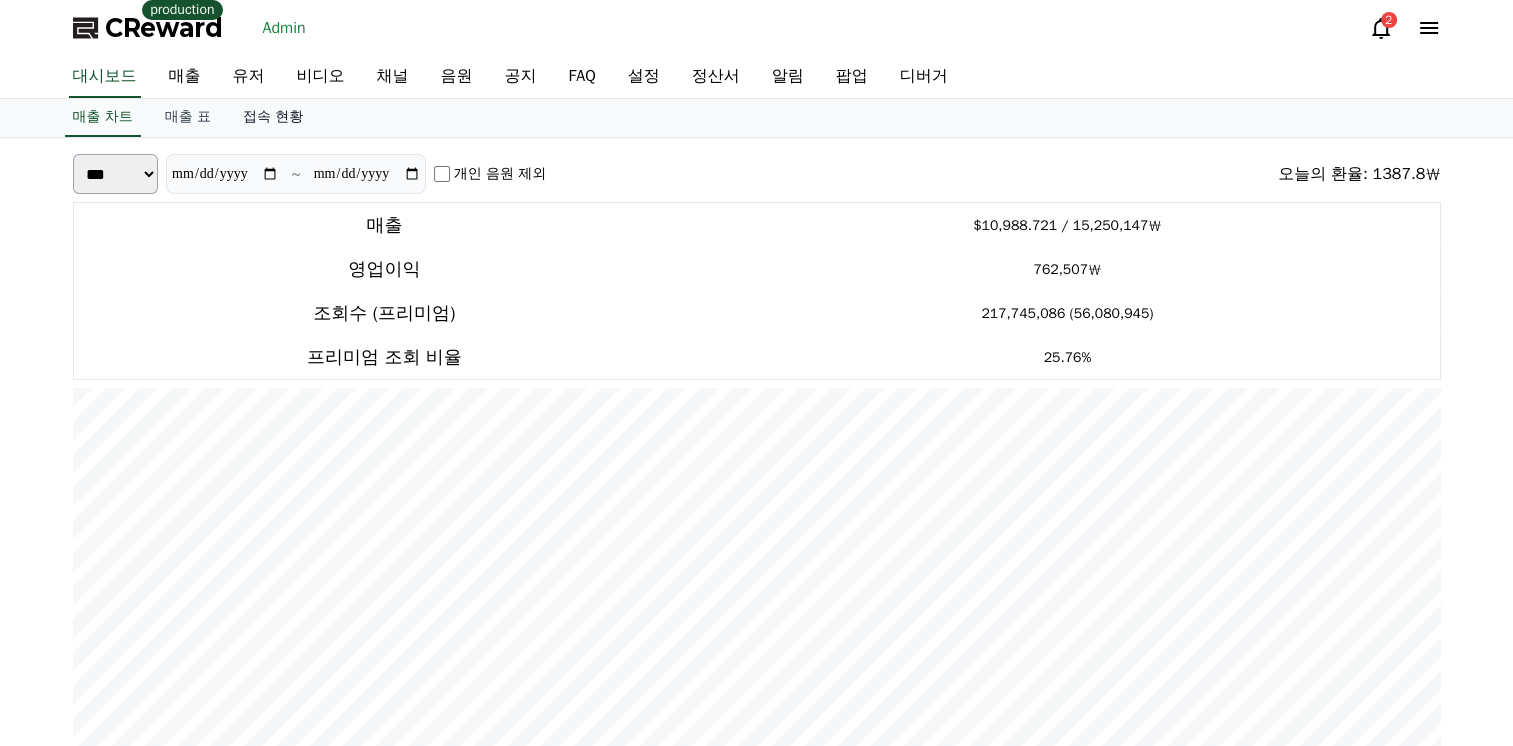 click on "접속 현황" at bounding box center (273, 118) 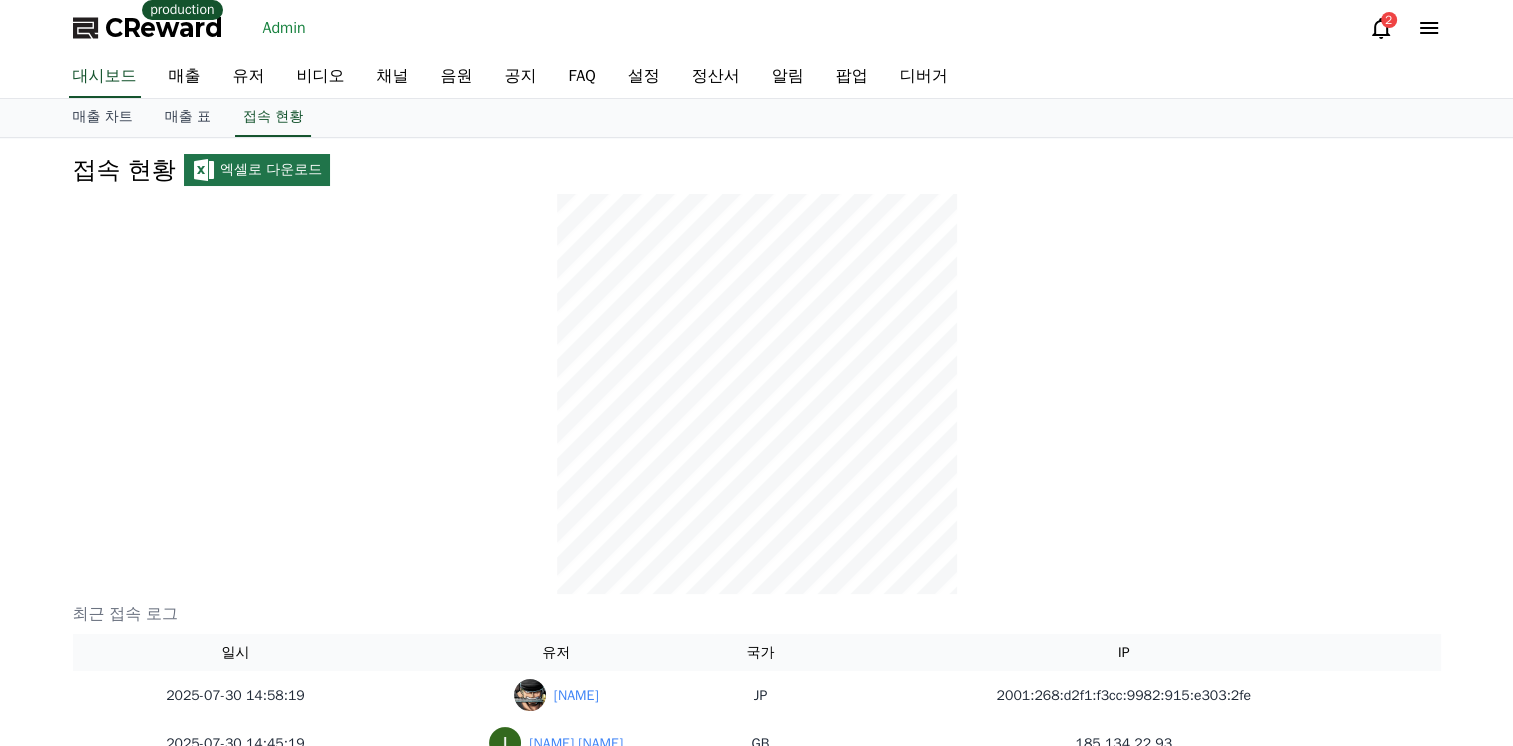 click at bounding box center (757, 394) 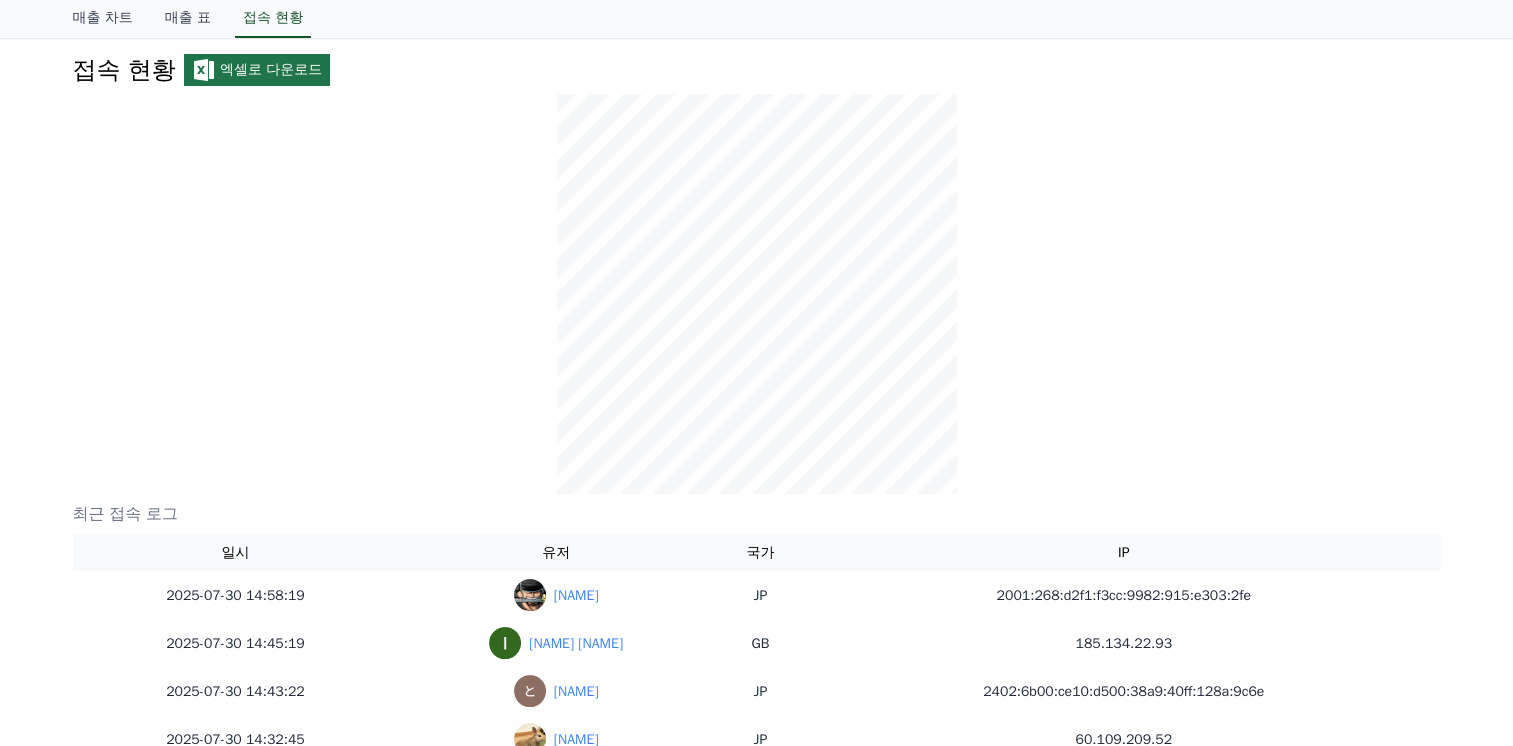 click at bounding box center (757, 294) 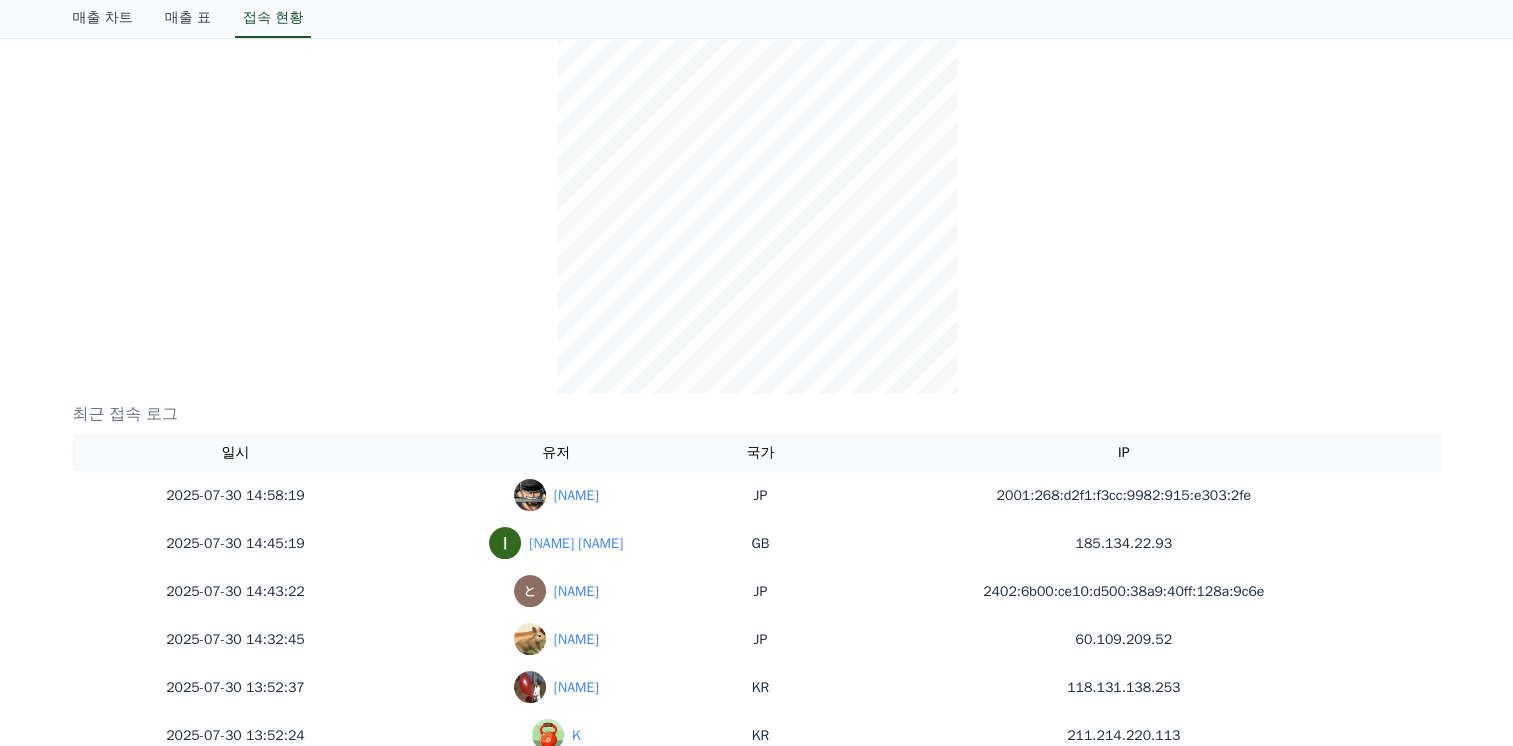 scroll, scrollTop: 200, scrollLeft: 0, axis: vertical 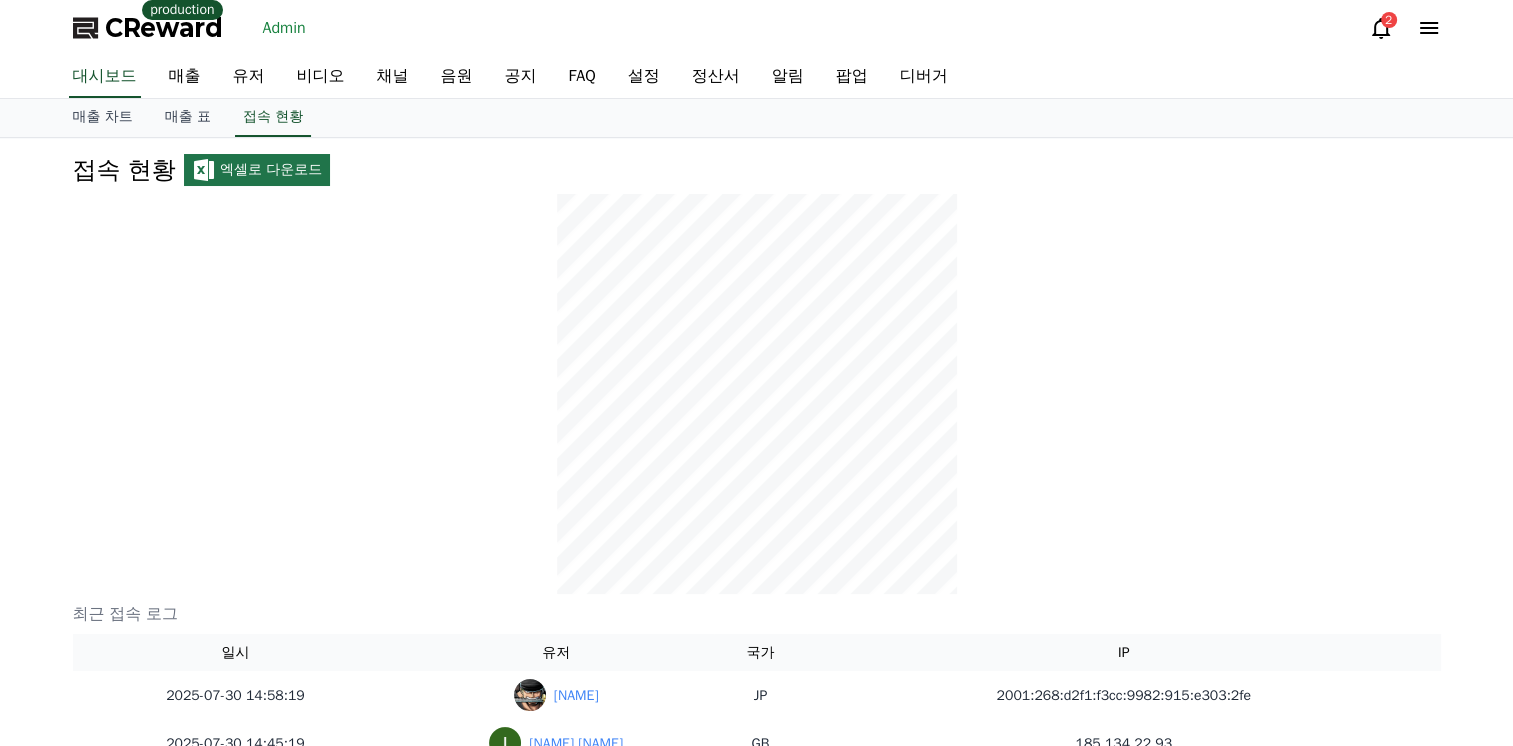 click at bounding box center [757, 394] 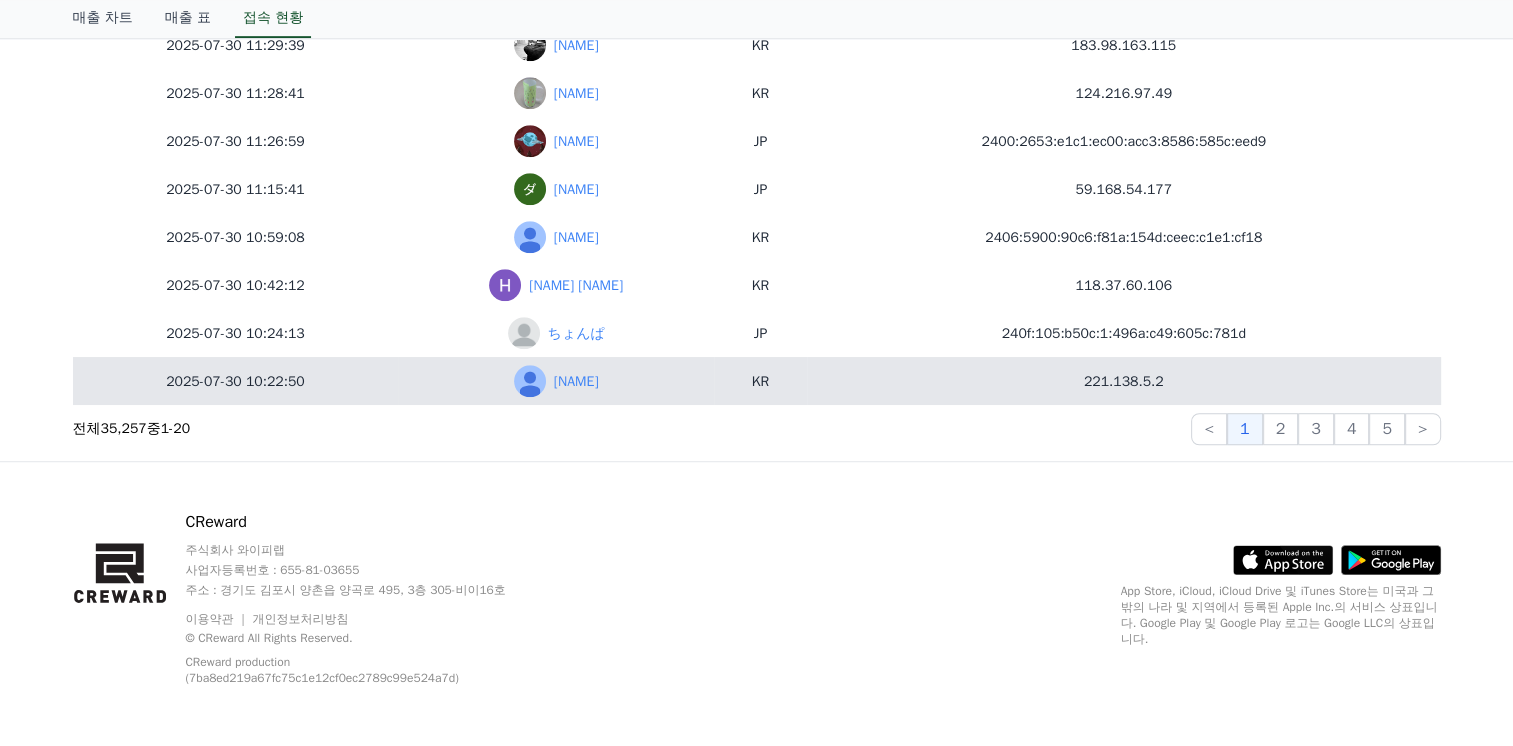 scroll, scrollTop: 1228, scrollLeft: 0, axis: vertical 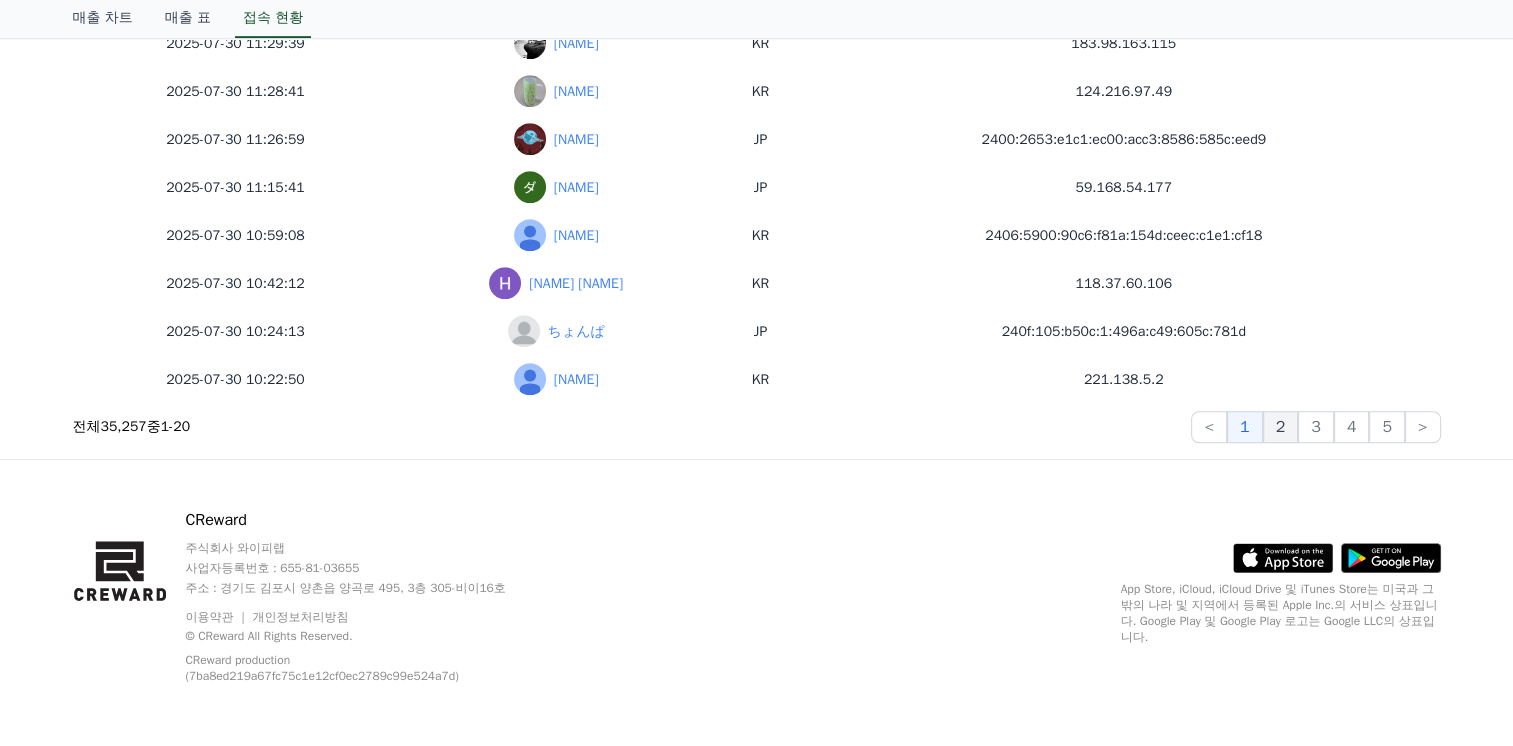 click on "2" 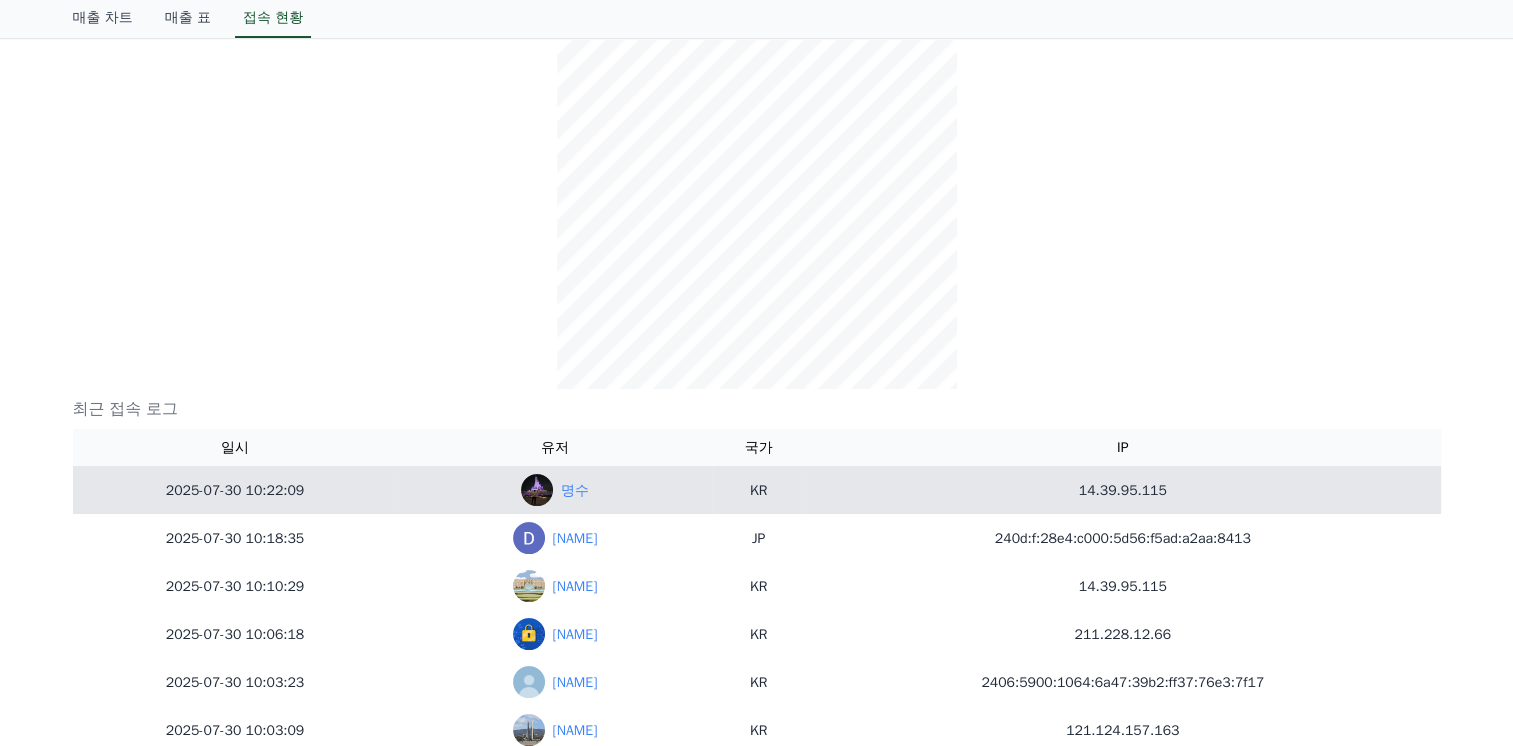scroll, scrollTop: 128, scrollLeft: 0, axis: vertical 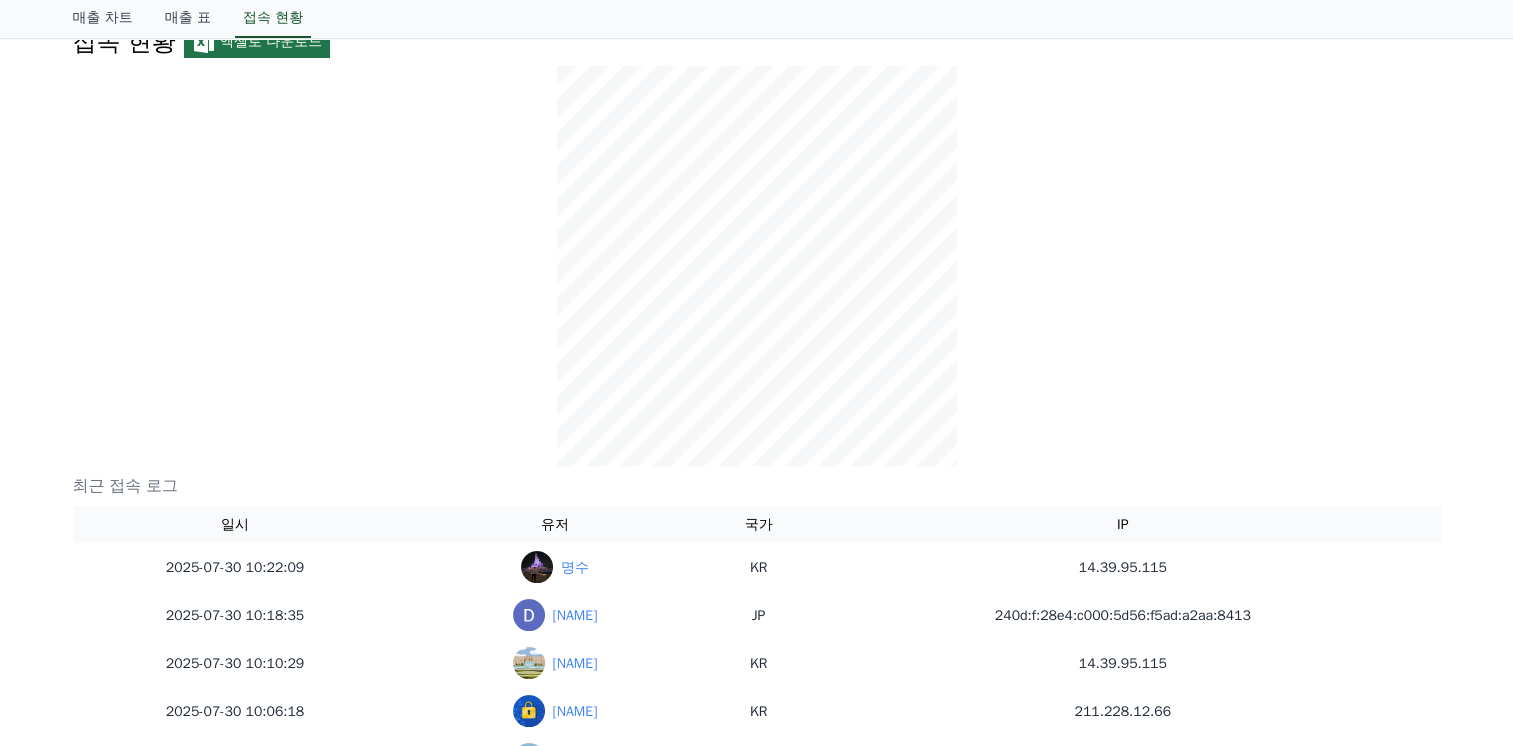 click on "최근 접속 로그" at bounding box center [757, 486] 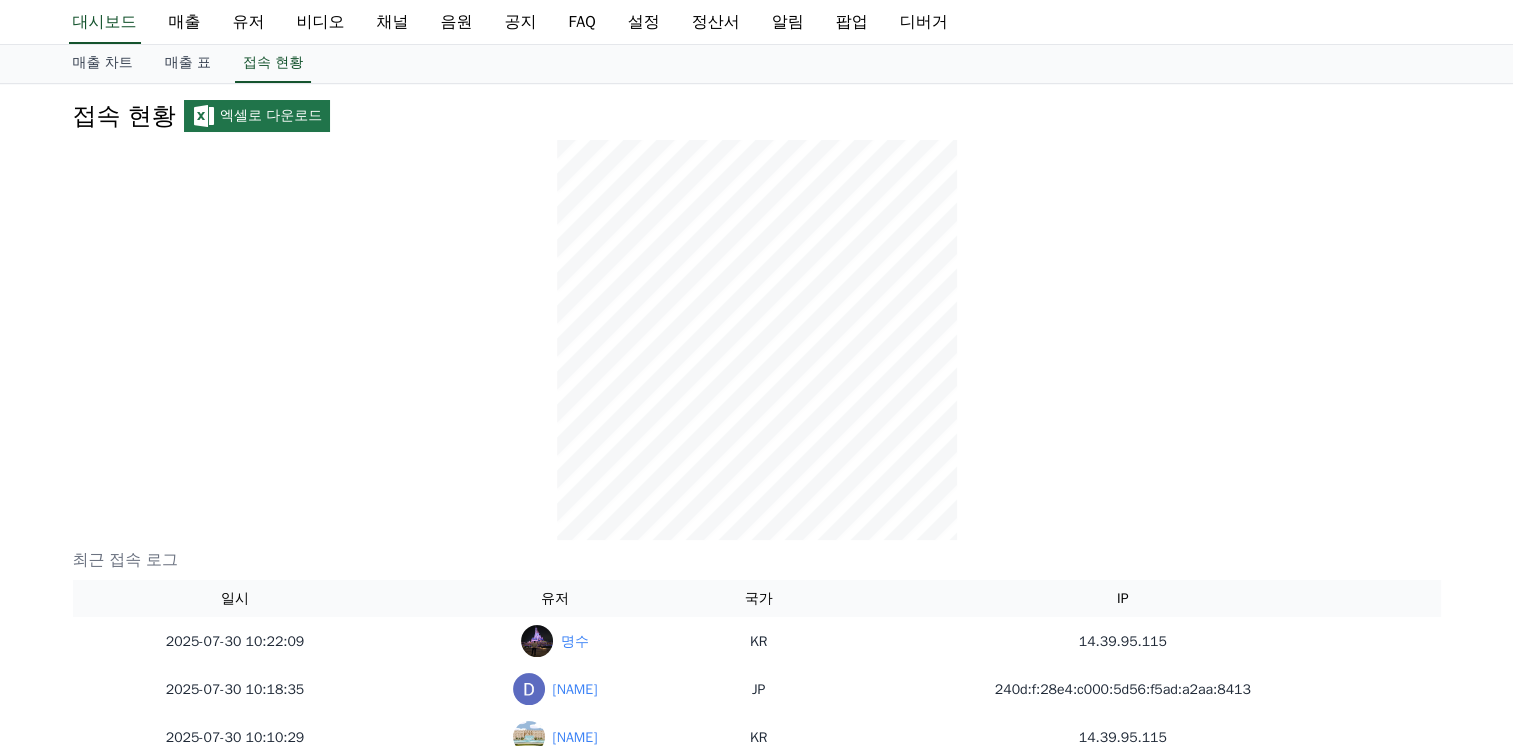 scroll, scrollTop: 28, scrollLeft: 0, axis: vertical 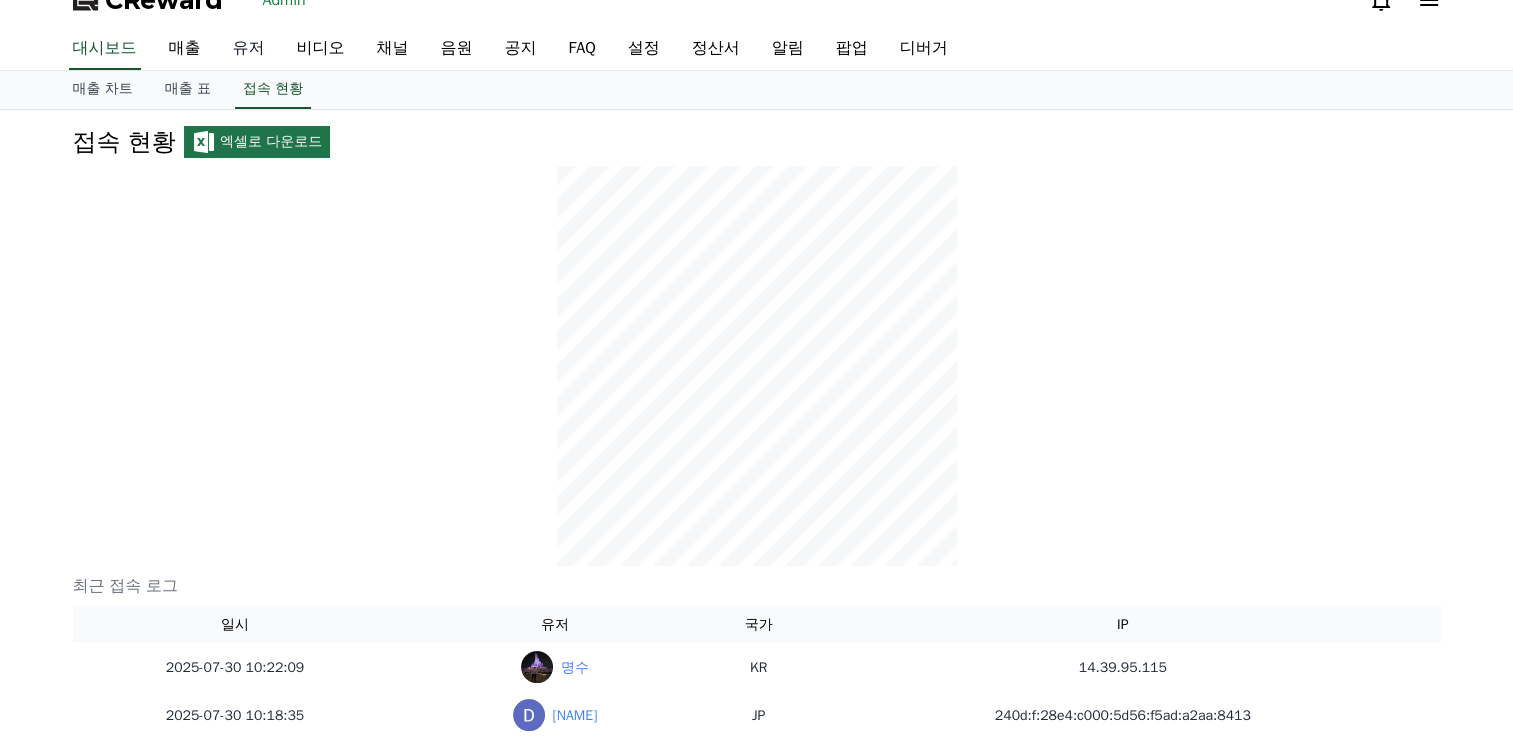 click on "유저" at bounding box center (249, 49) 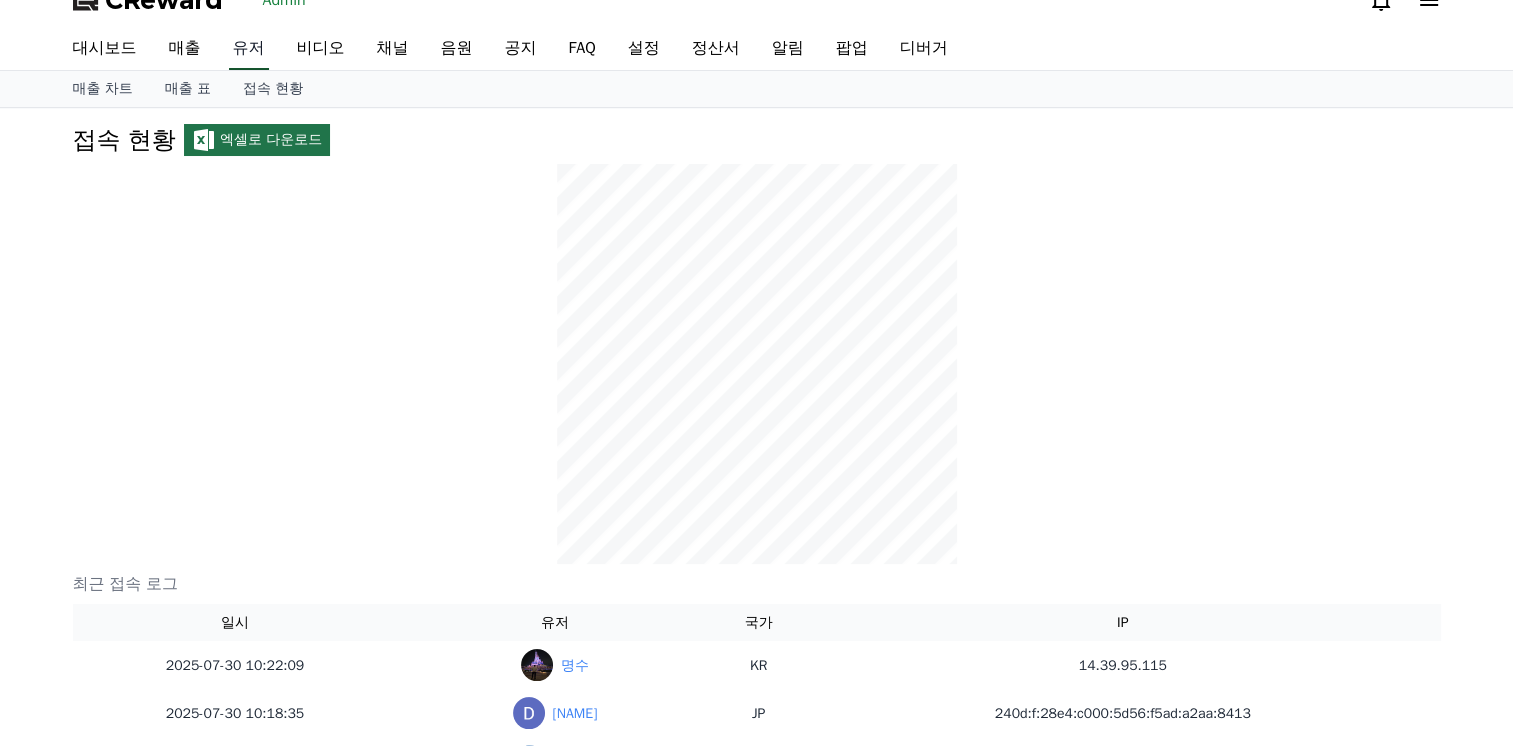 scroll, scrollTop: 0, scrollLeft: 0, axis: both 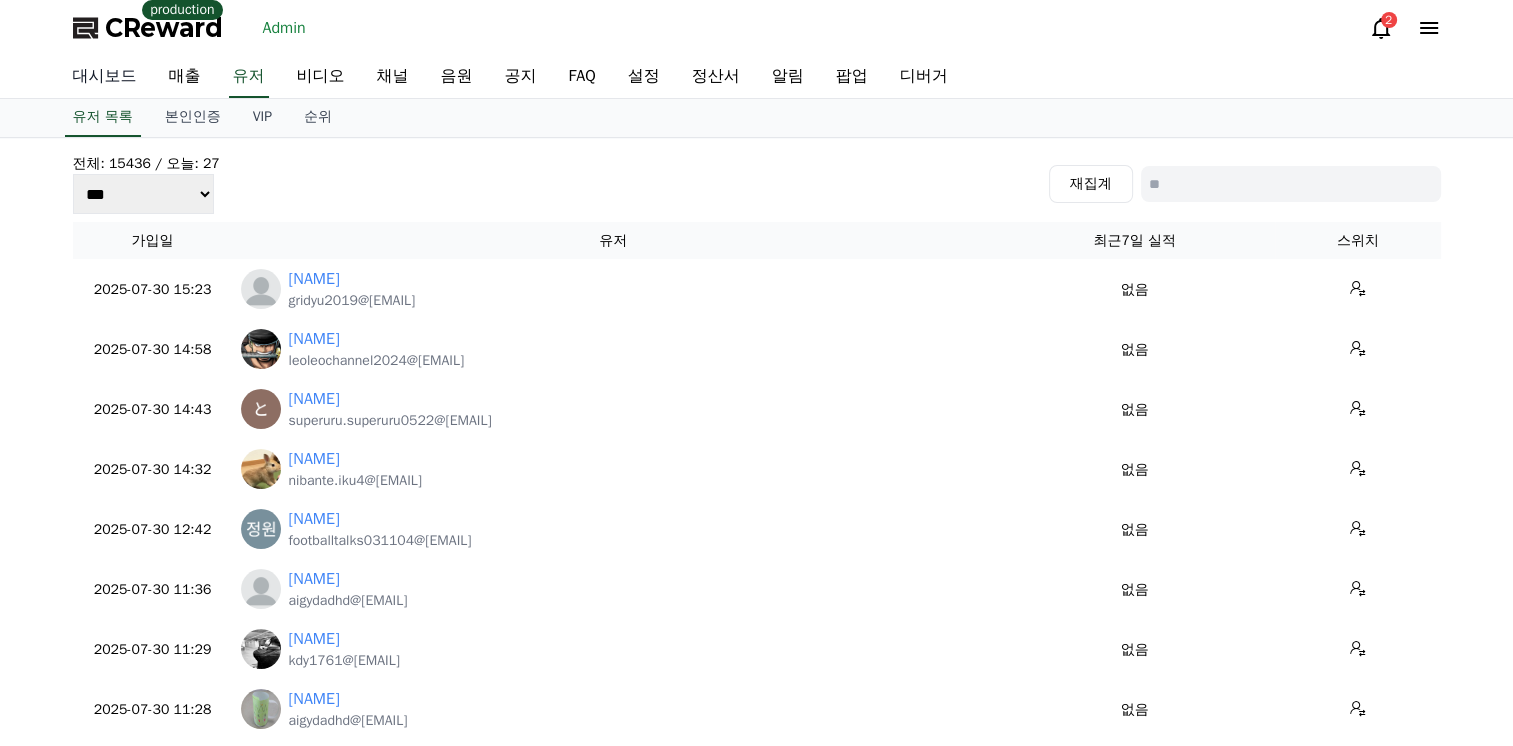 click on "대시보드" at bounding box center [105, 77] 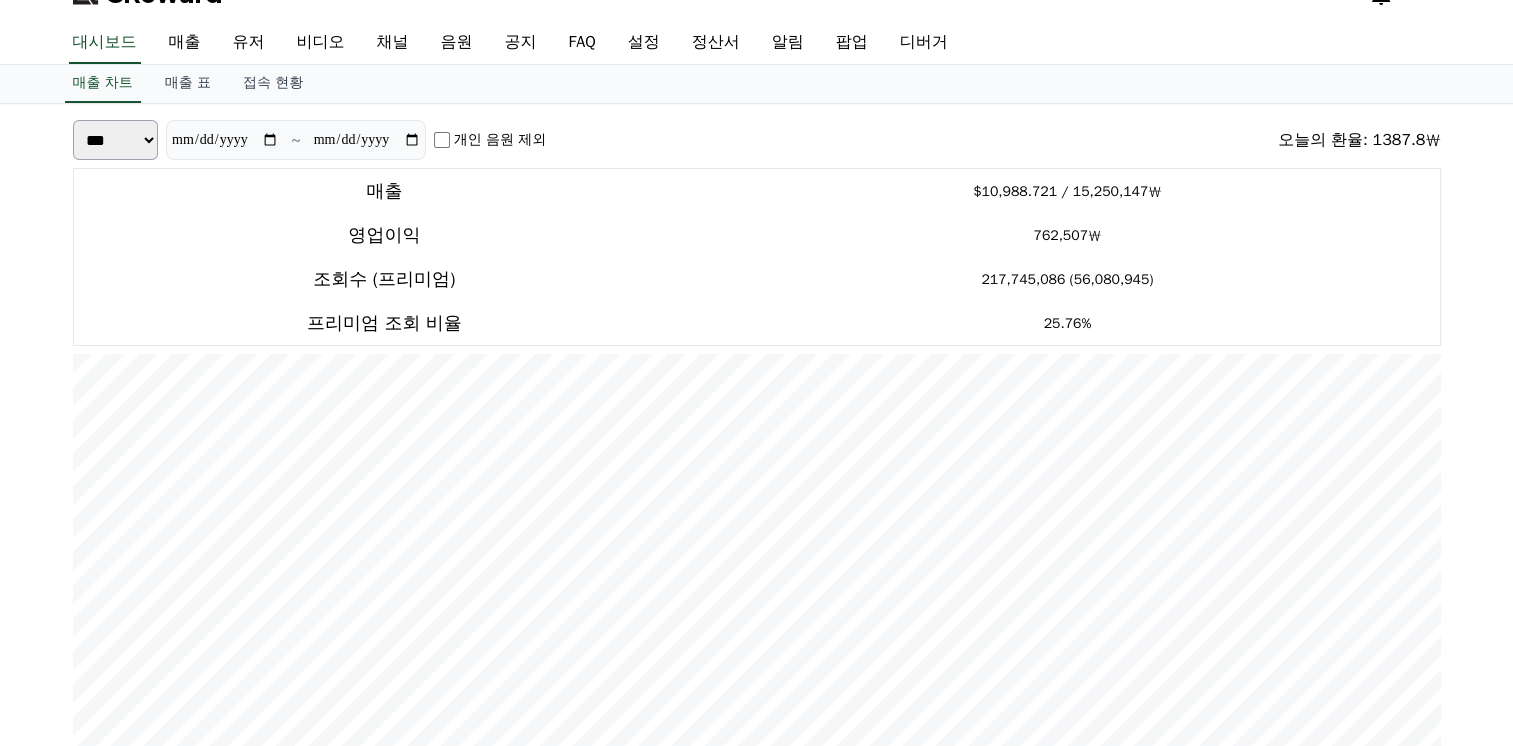 scroll, scrollTop: 0, scrollLeft: 0, axis: both 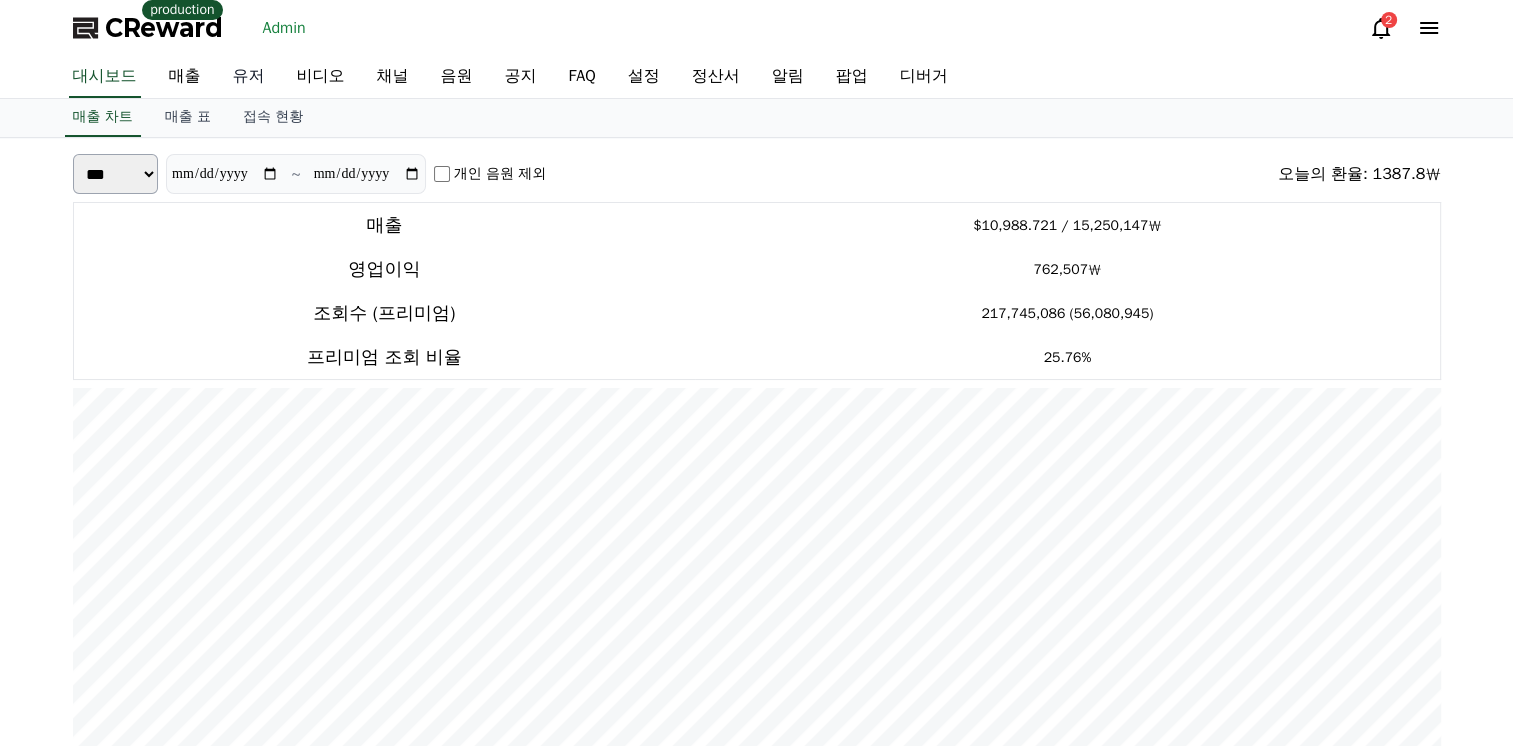 click on "유저" at bounding box center (249, 77) 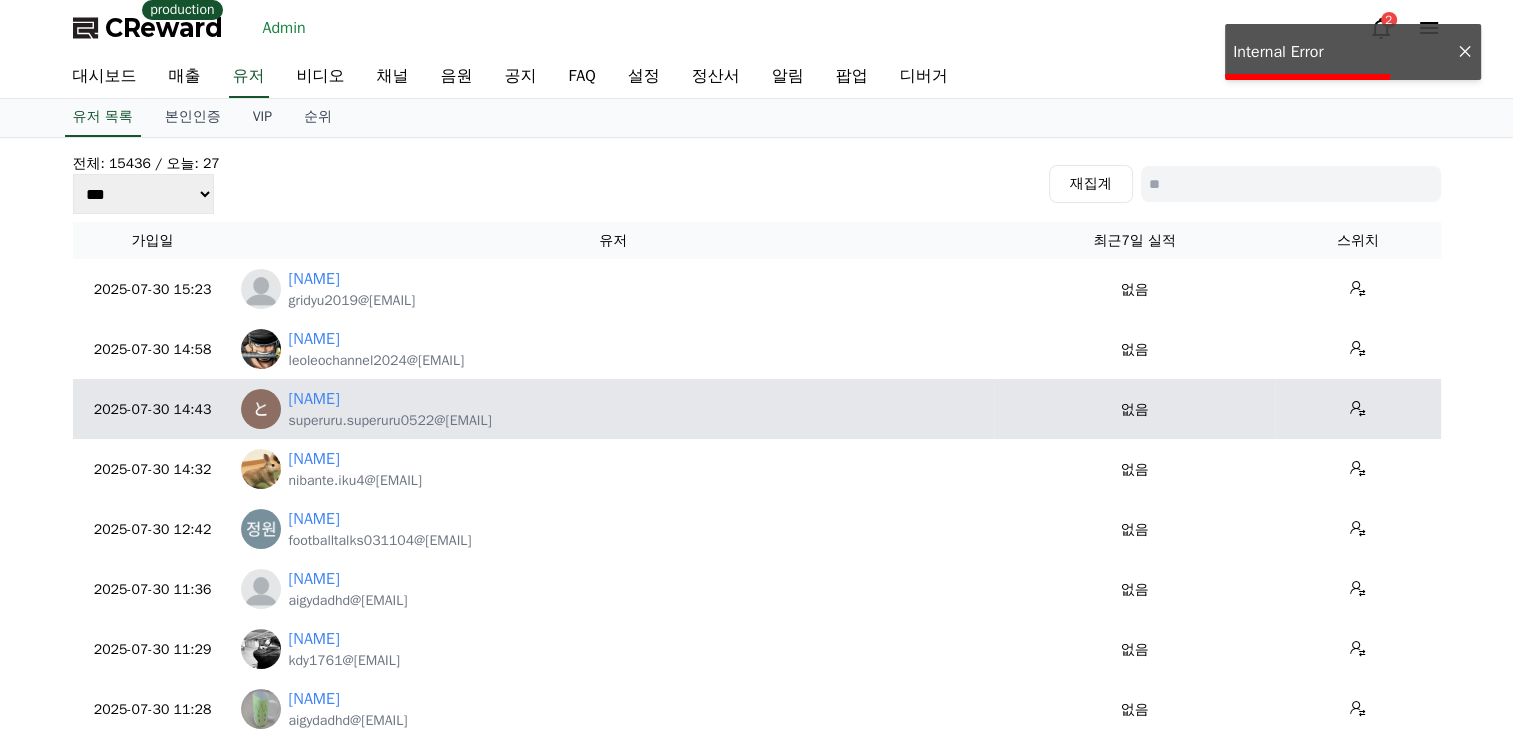 click on "superuru.superuru0522@[EMAIL]" at bounding box center [390, 421] 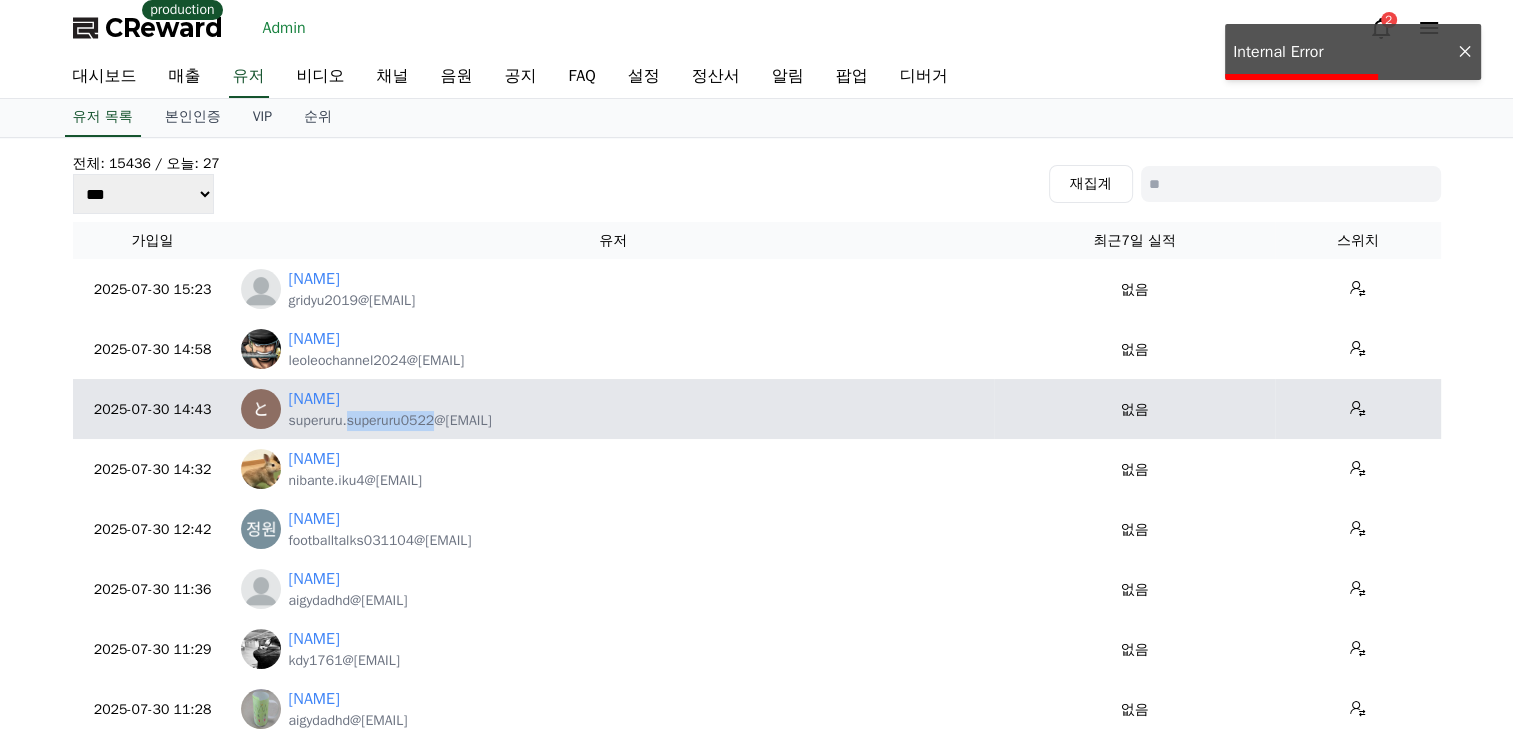 click on "superuru.superuru0522@[EMAIL]" at bounding box center (390, 421) 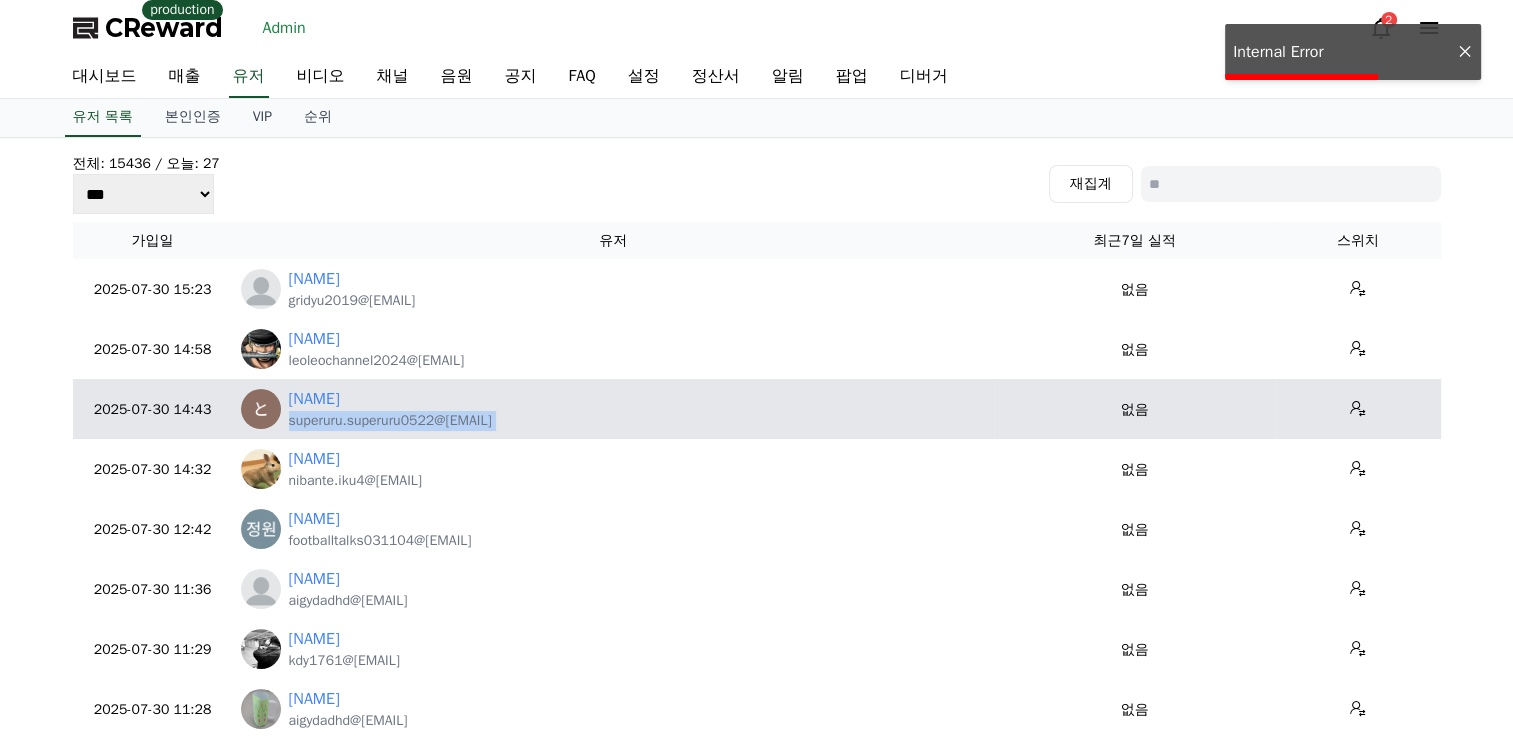 click on "superuru.superuru0522@[EMAIL]" at bounding box center [390, 421] 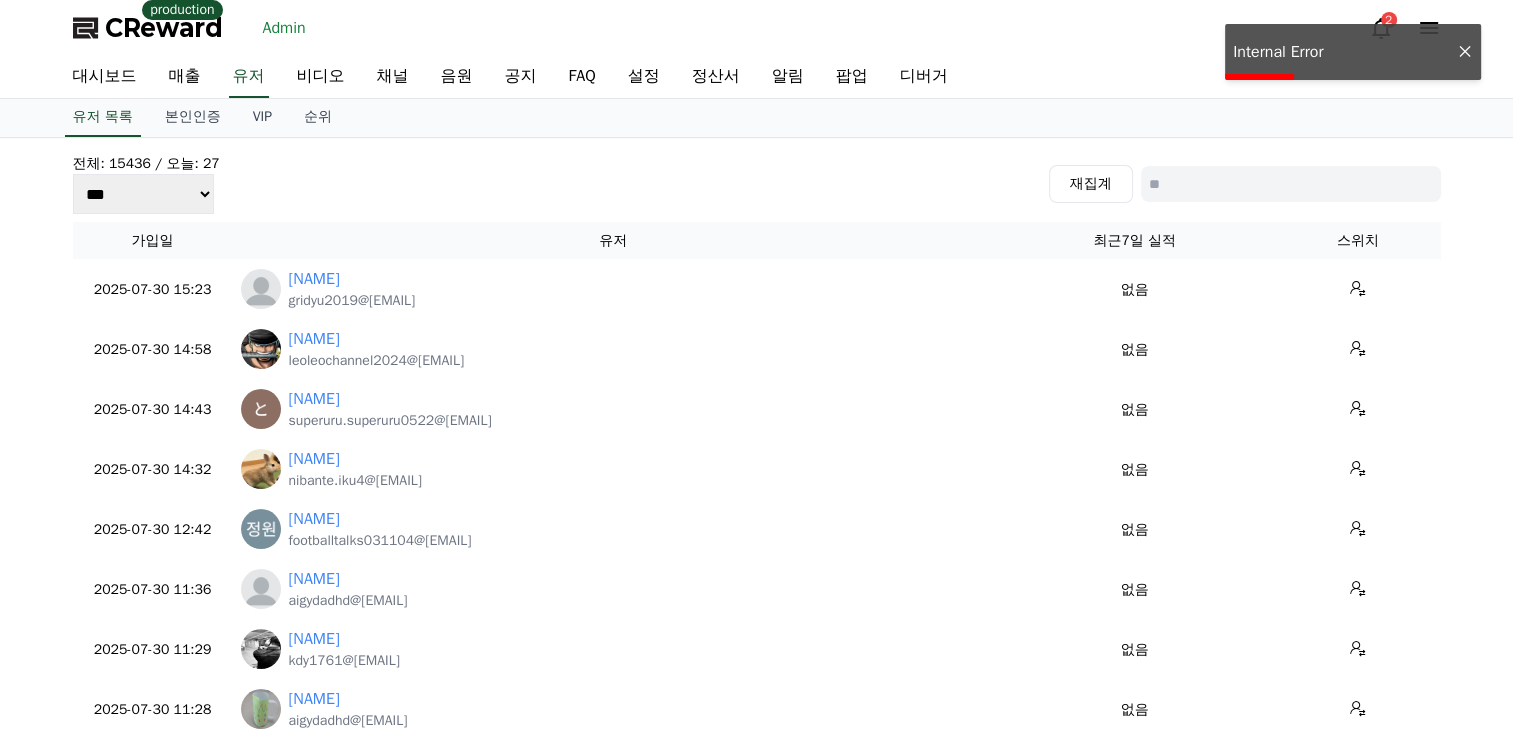 click on "전체: 15436 / 오늘: 27   *** *** ***     재집계     가입일   유저   최근7일 실적   스위치   2025-07-30 15:23   07-30     하이하이델     gridyu2019@[EMAIL]   없음   2025-07-30 14:58   07-30     れおちゃんねる2024     leoleochannel2024@[EMAIL]   없음   2025-07-30 14:43   07-30     poro     superuru.superuru0522@[EMAIL]   없음   2025-07-30 14:32   07-30     ユウイック     nibante.iku4@[EMAIL]   없음   2025-07-30 12:42   07-30     박정원     footballtalks031104@[EMAIL]   없음   2025-07-30 11:36   07-30     junna     aigydadhd@[EMAIL]   없음   2025-07-30 11:29   07-30     도영     kdy1761@[EMAIL]   없음   2025-07-30 11:28   07-30     jju     aigydadhd@[EMAIL]   없음   2025-07-30 11:26   07-30     くま3     hamigakiko1771@[EMAIL]   없음   2025-07-30 10:59   07-30     이상현     2shtalk@[EMAIL]   없음   2025-07-30 10:42   07-30     Heedong Kim     windfirend@[EMAIL]   없음   2025-07-30 10:22   07-30     케이제이미디어" at bounding box center [757, 676] 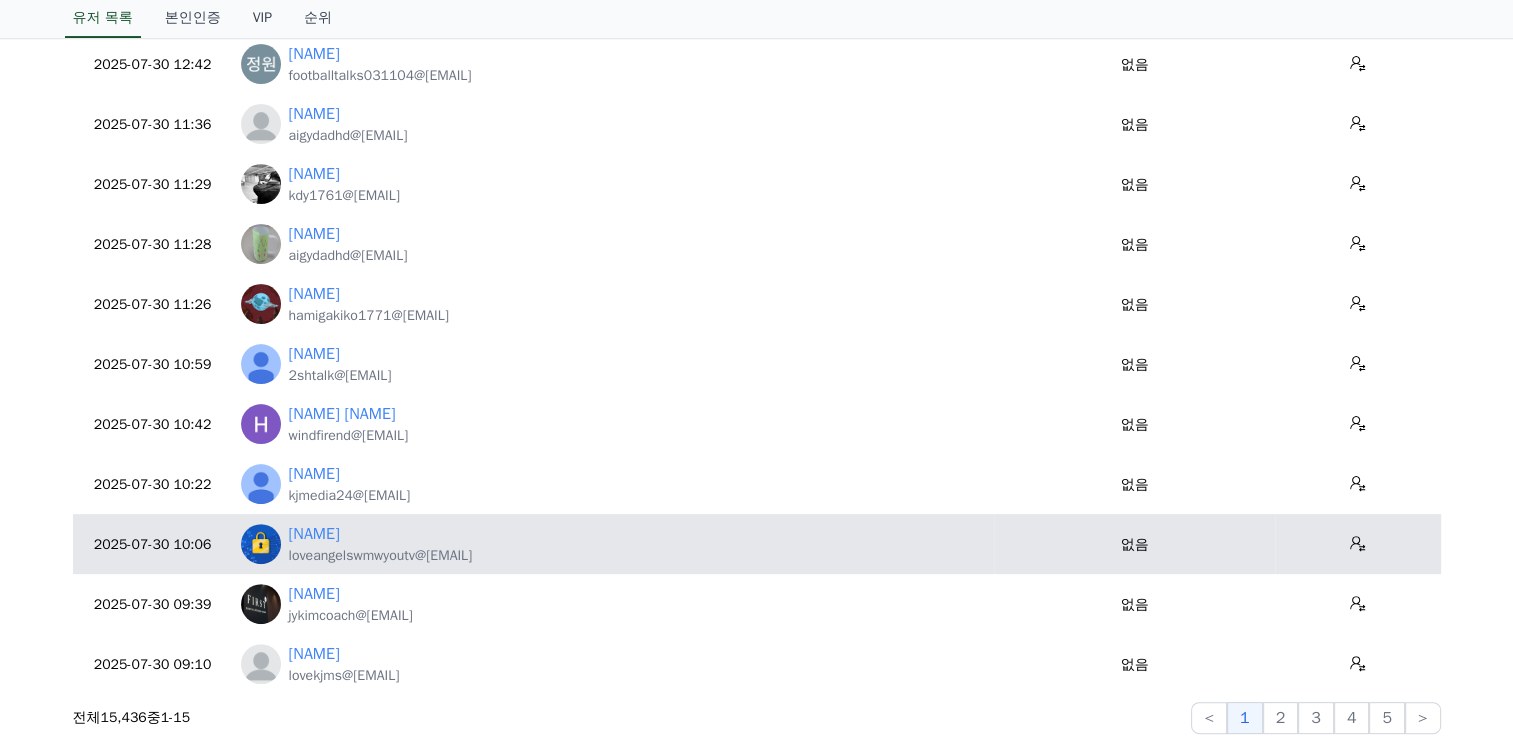 scroll, scrollTop: 500, scrollLeft: 0, axis: vertical 